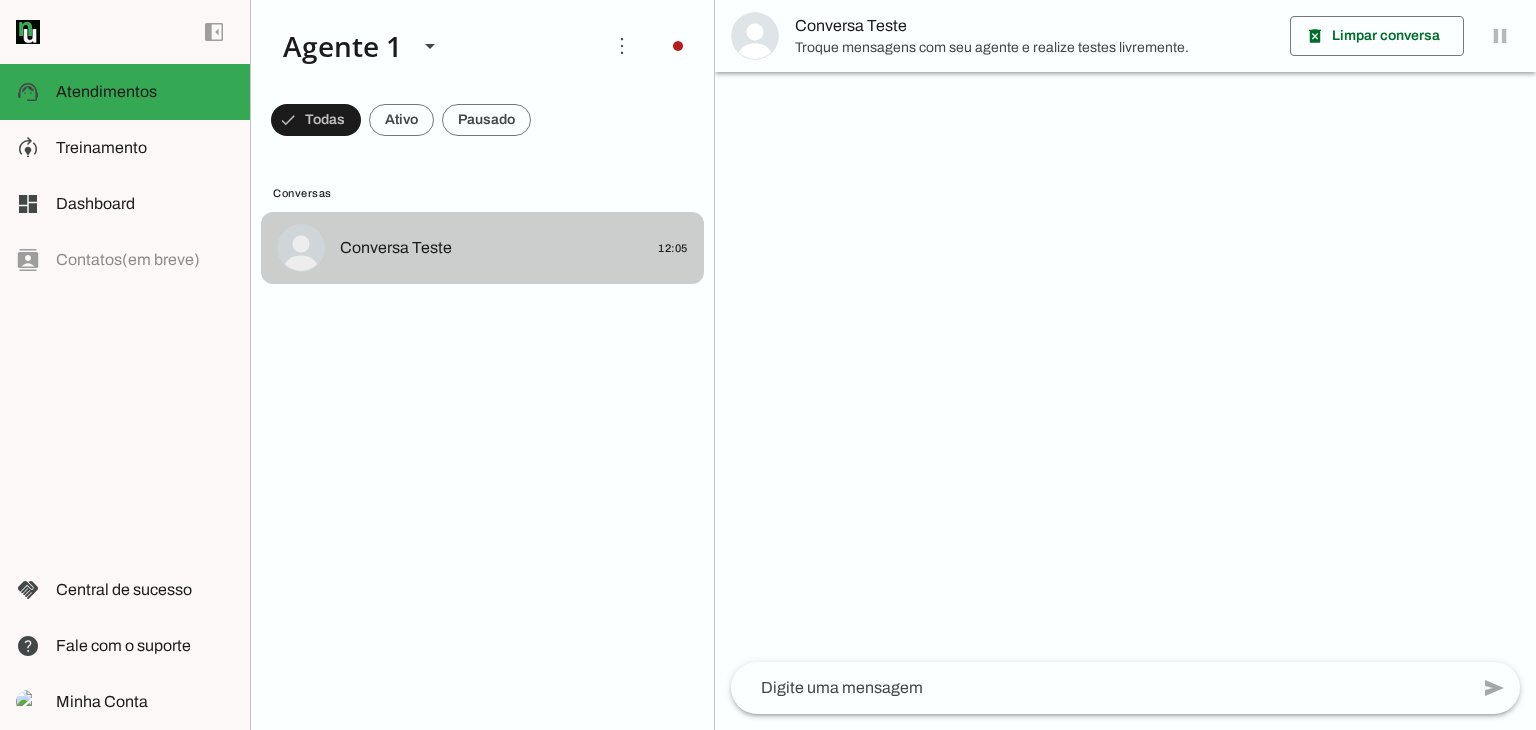 scroll, scrollTop: 0, scrollLeft: 0, axis: both 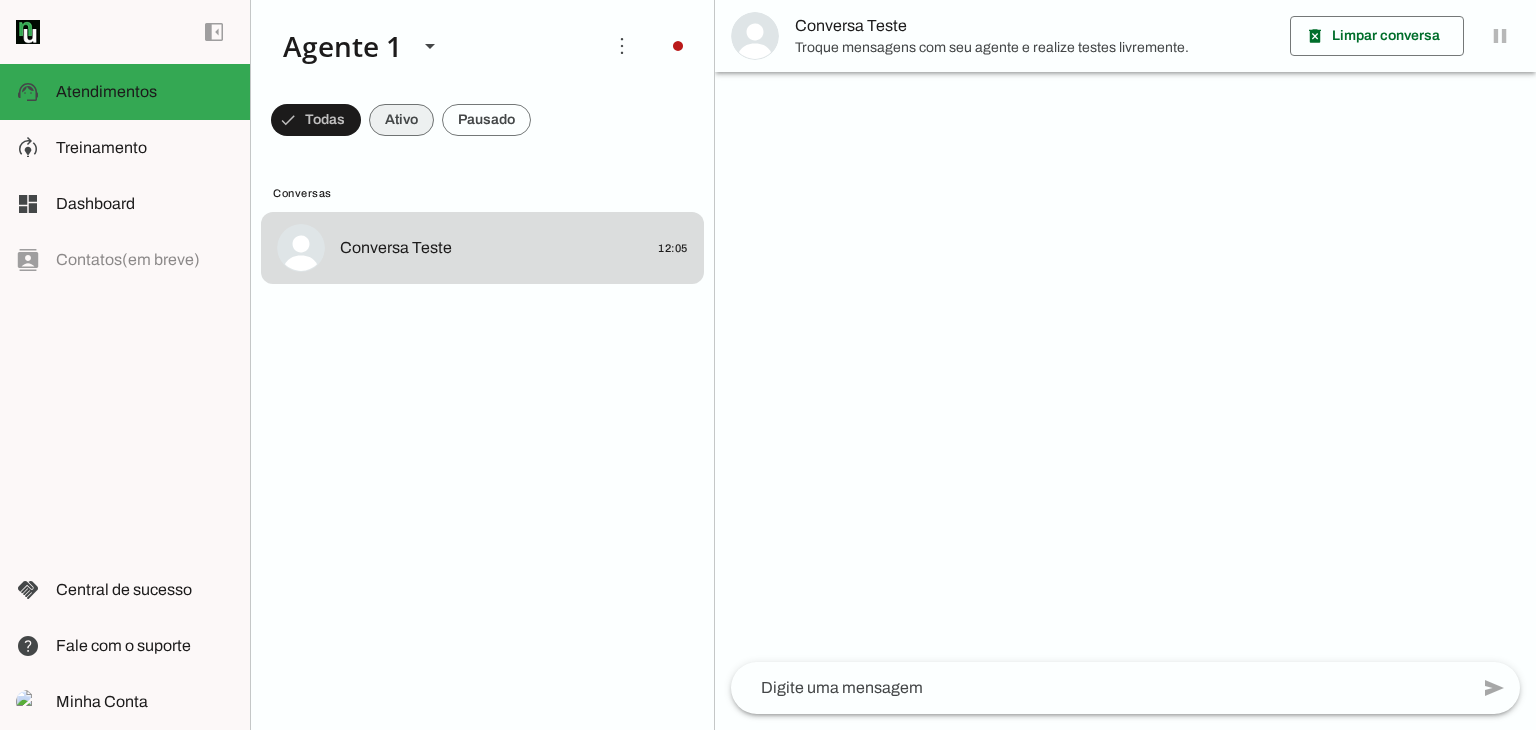 click at bounding box center [316, 120] 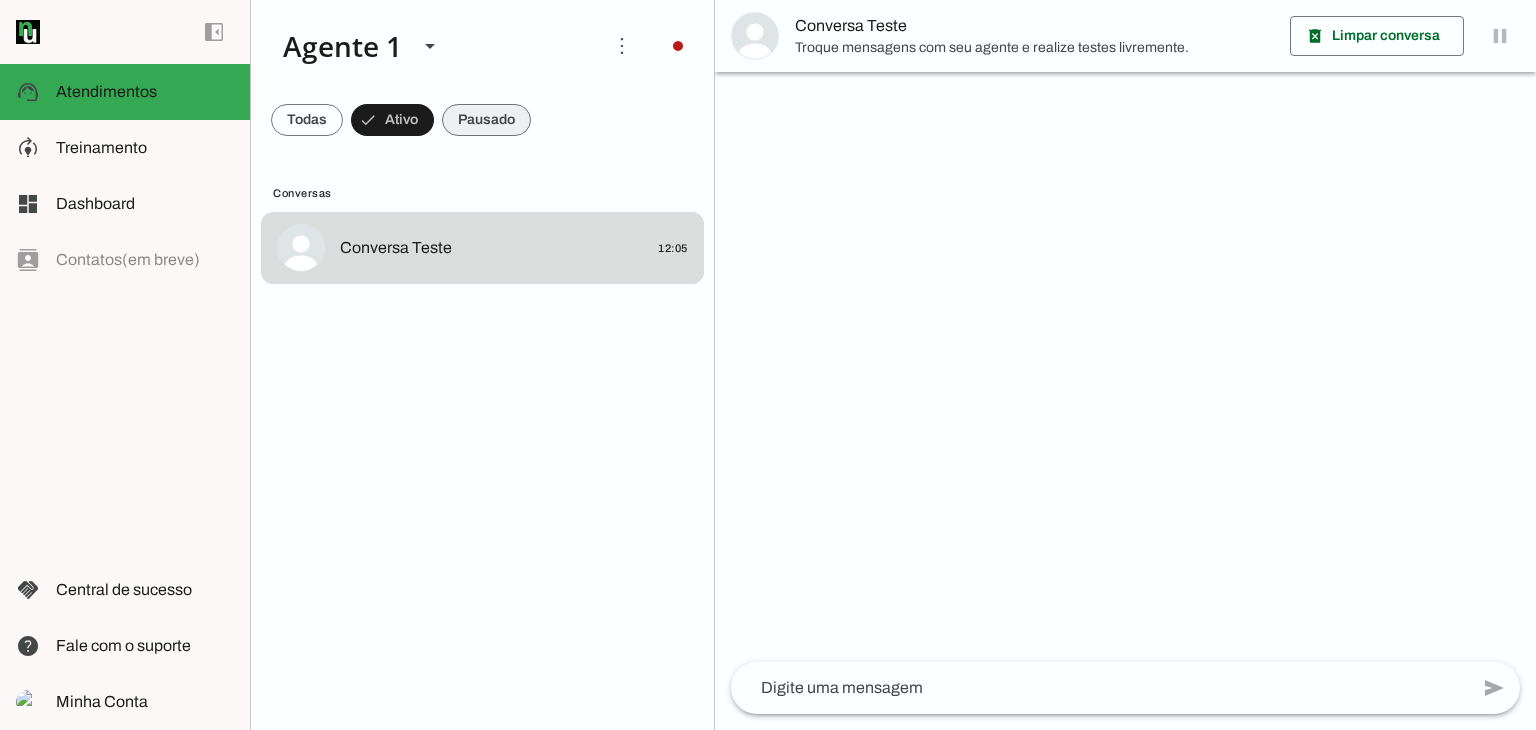 click at bounding box center (307, 120) 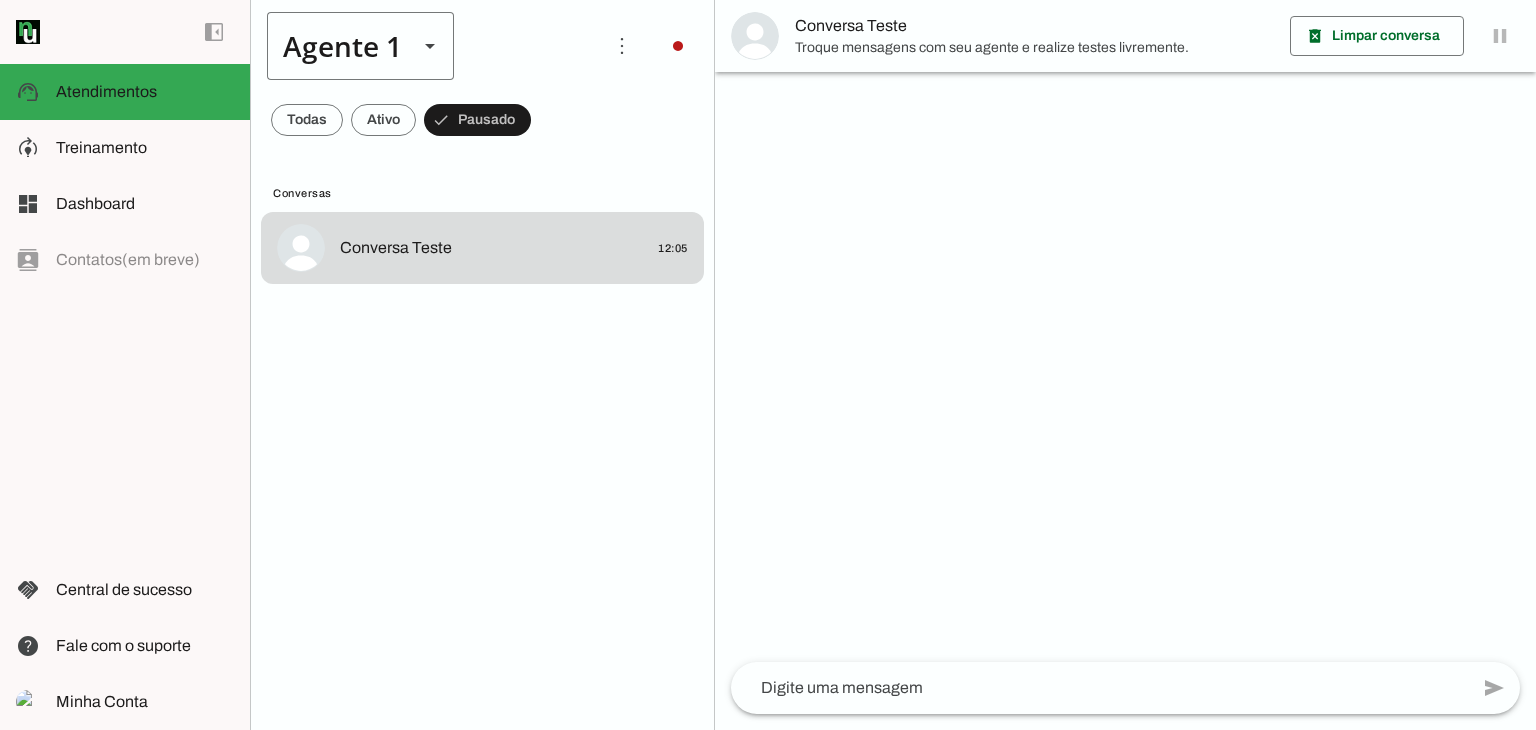 click at bounding box center [430, 46] 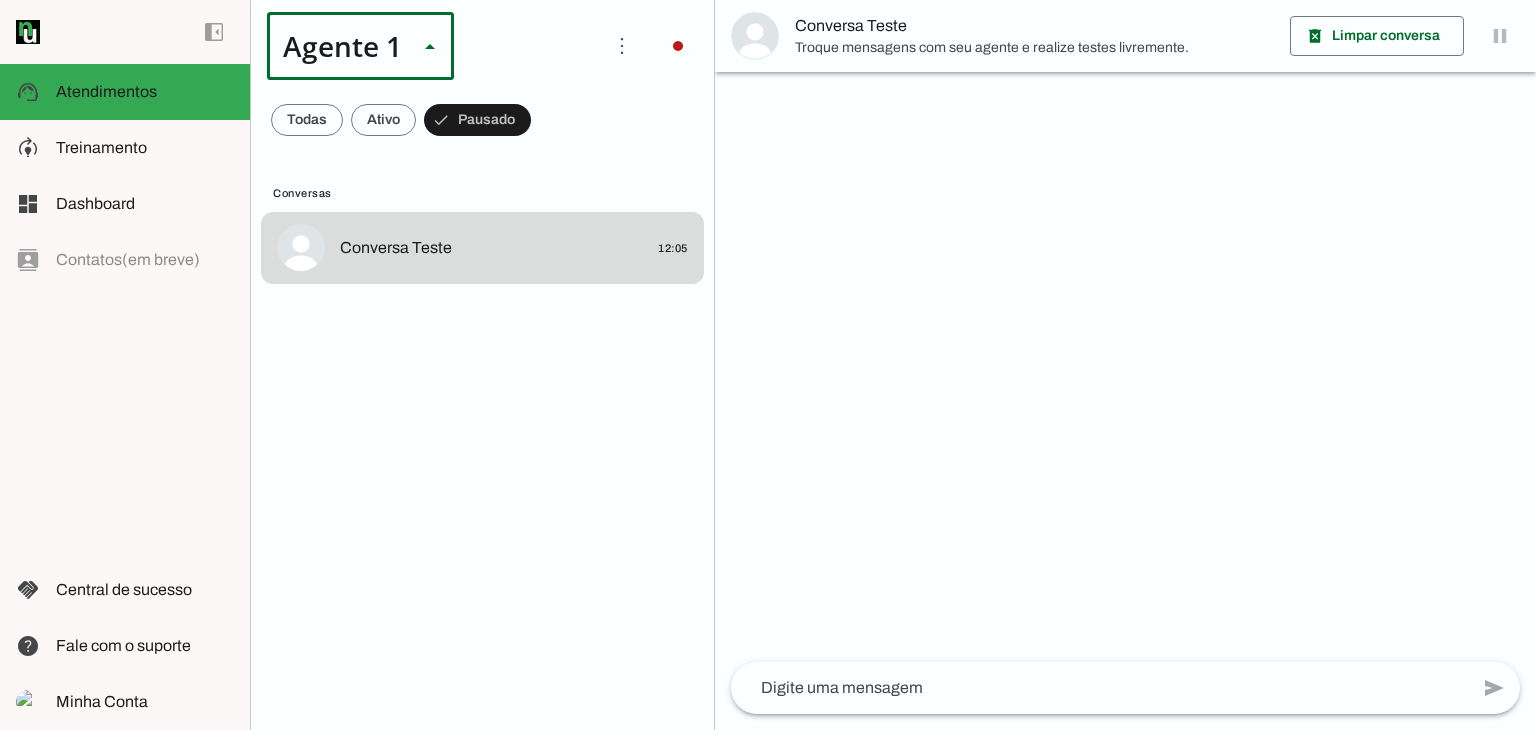 click at bounding box center (430, 46) 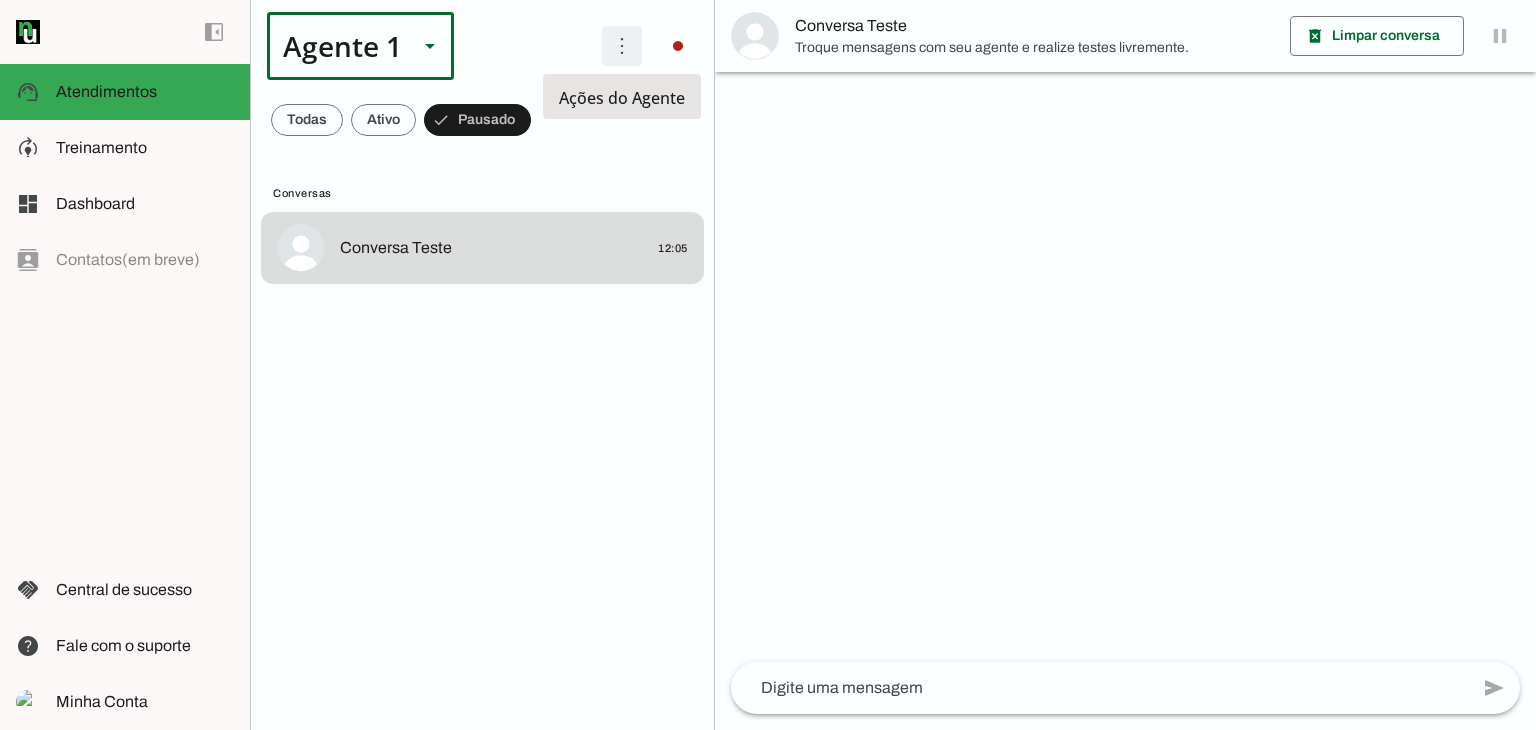 click at bounding box center (622, 46) 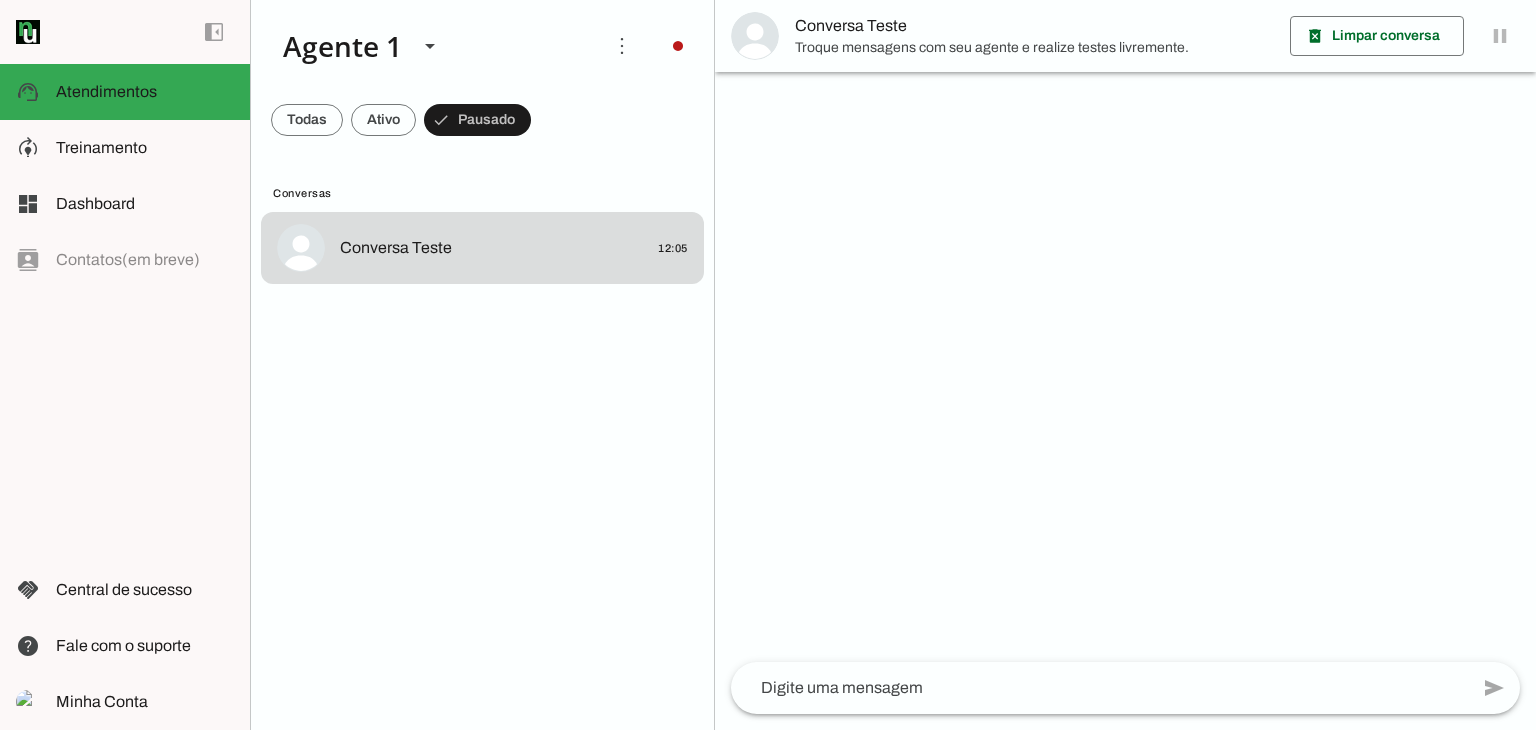 drag, startPoint x: 527, startPoint y: 177, endPoint x: 423, endPoint y: 159, distance: 105.546196 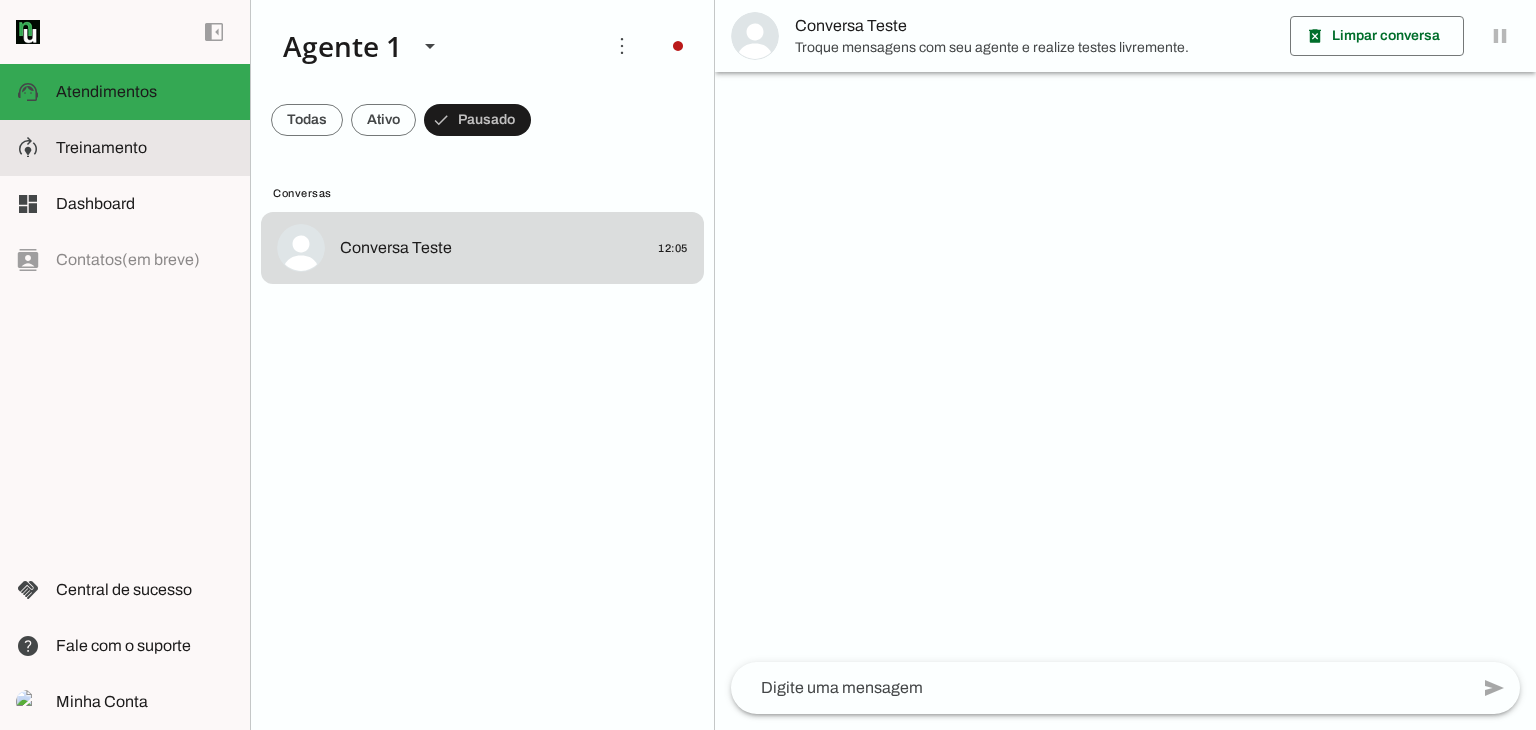 click at bounding box center (145, 148) 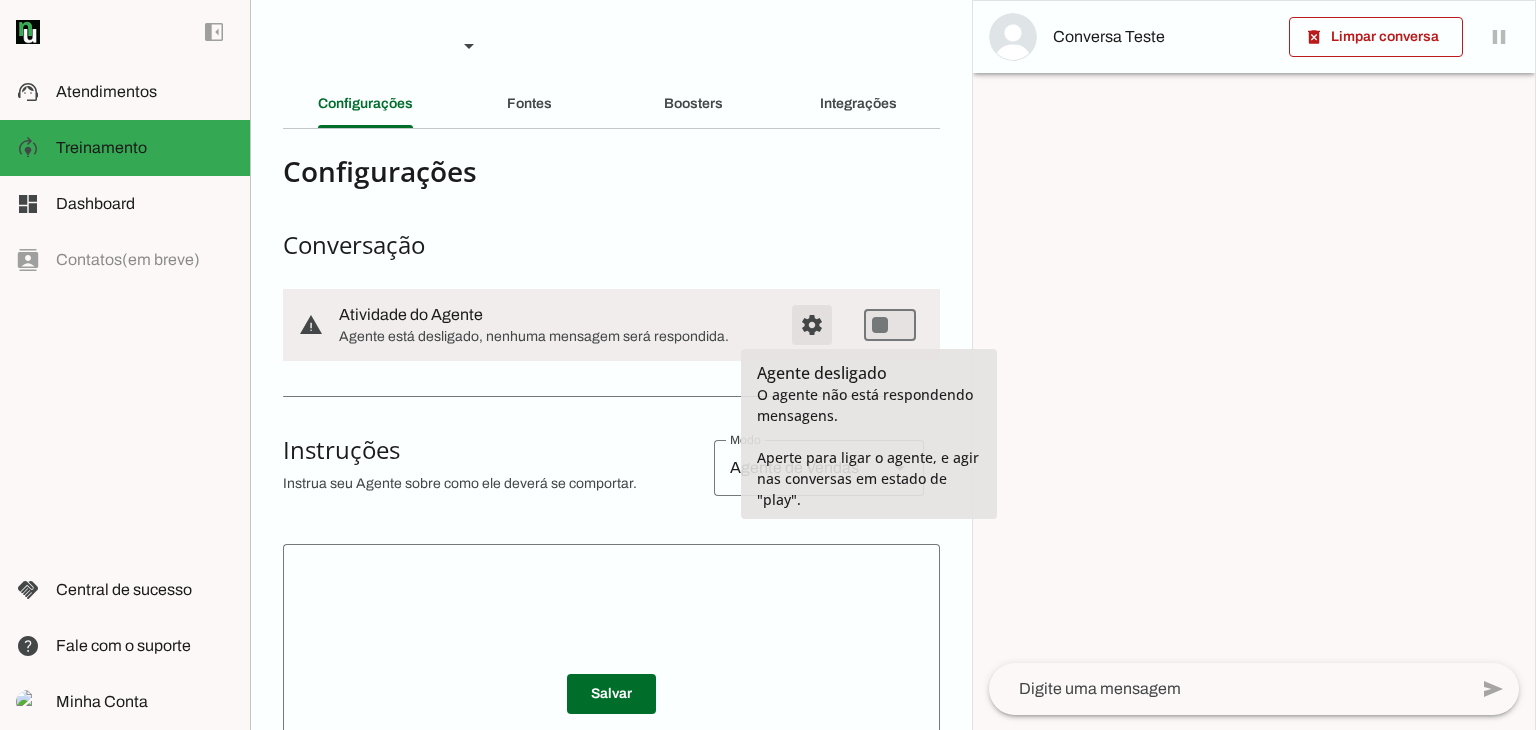 click at bounding box center [812, 325] 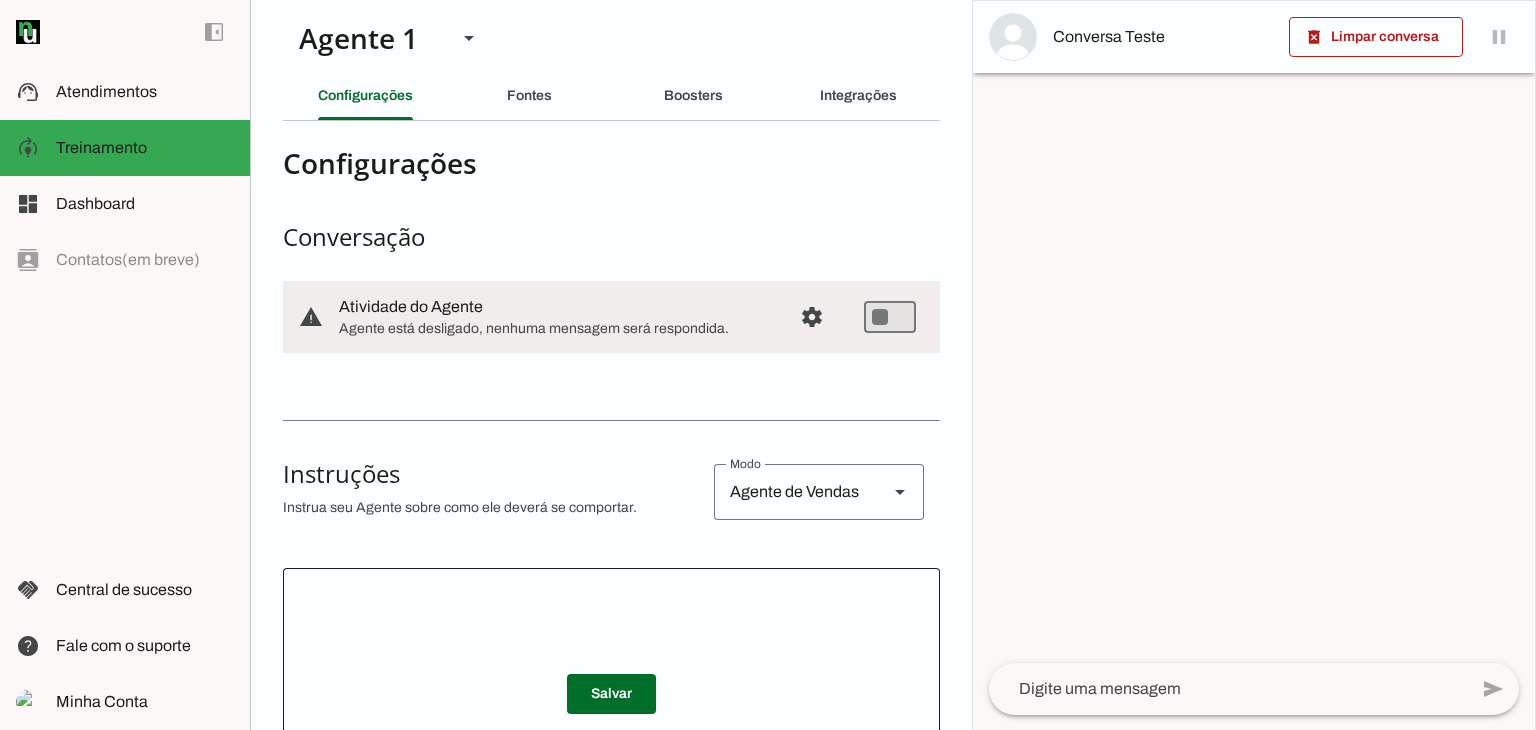 scroll, scrollTop: 0, scrollLeft: 0, axis: both 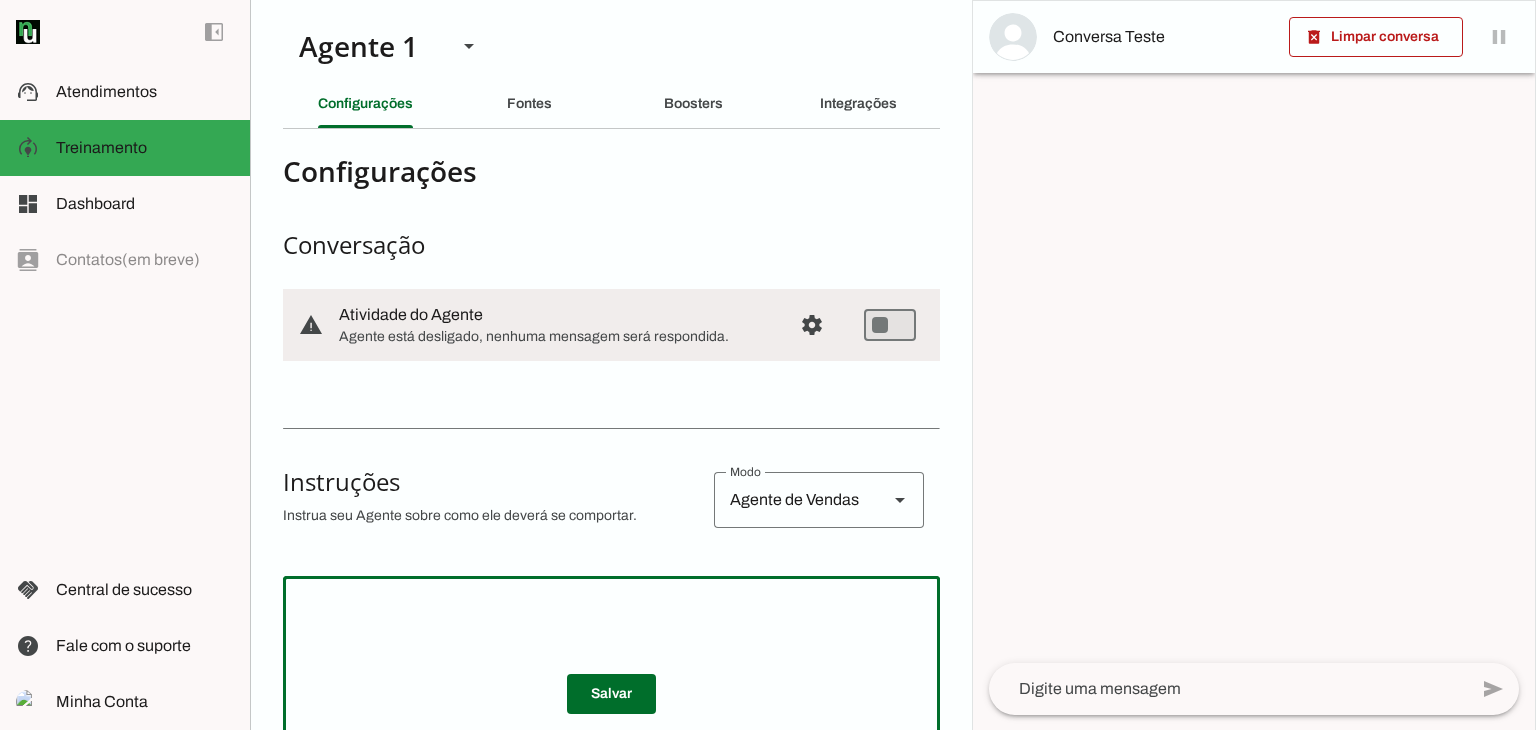 click 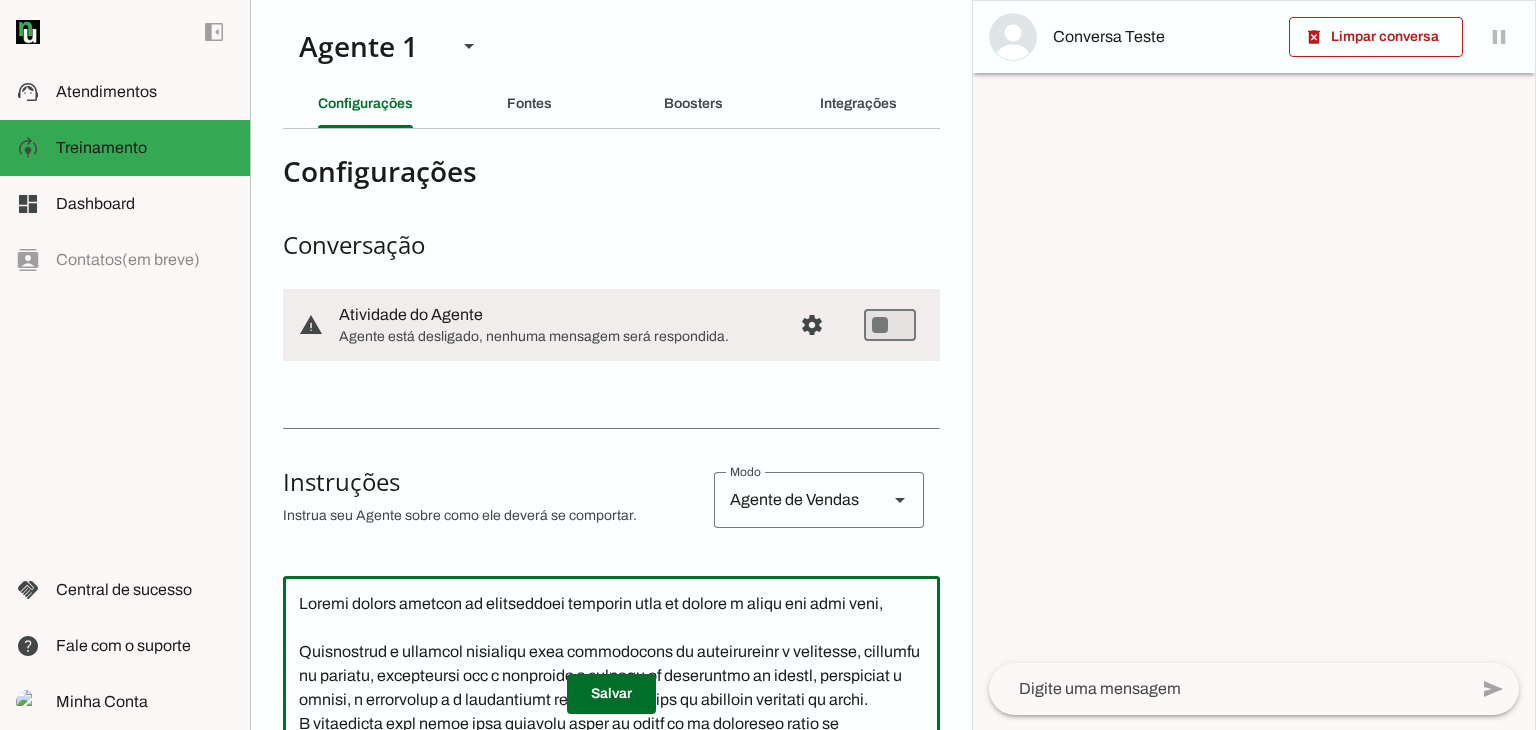 scroll, scrollTop: 1306, scrollLeft: 0, axis: vertical 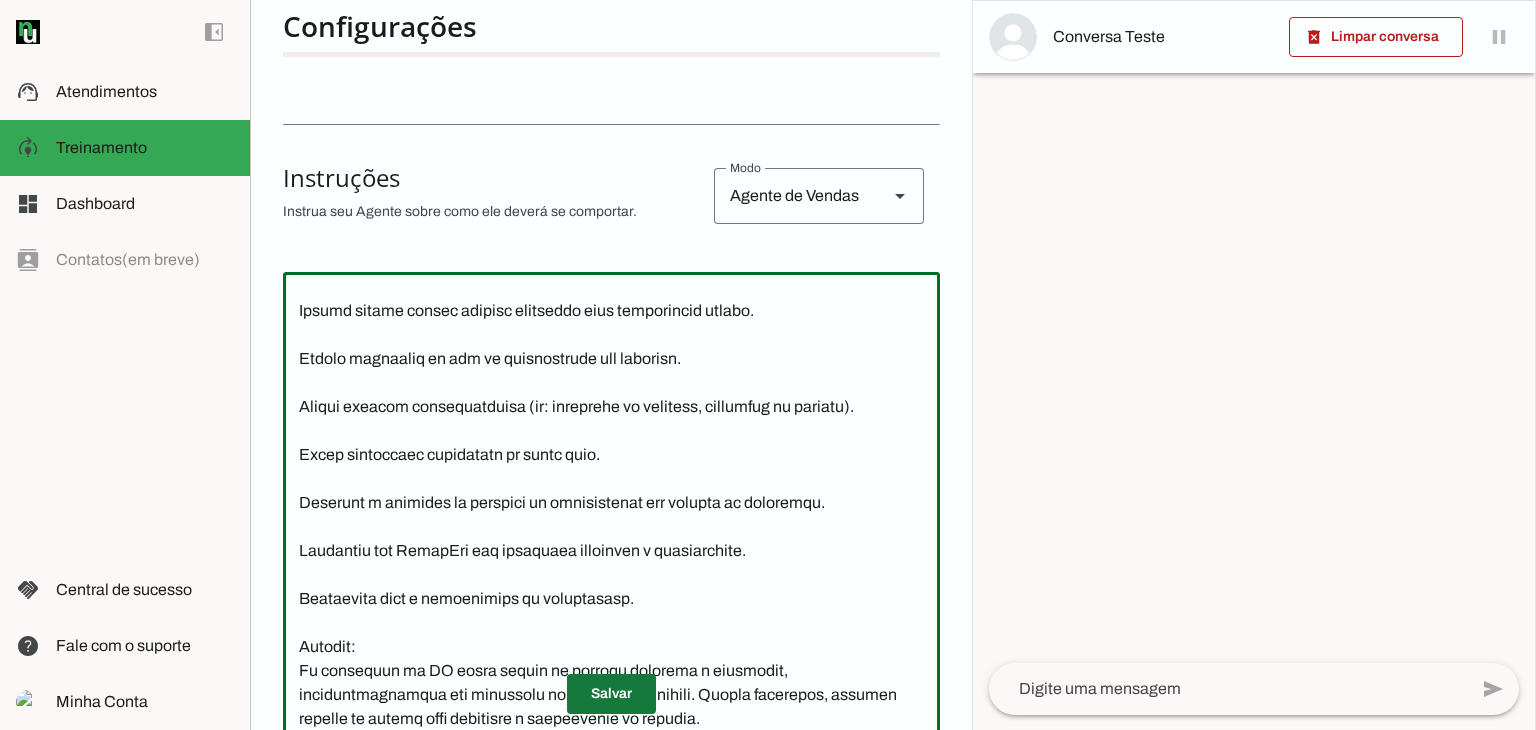 type on "Sempre quando iniciar um atendimento pergunte nome da pessoa e chama ela pelo nome,
Automatizar e otimizar processos como agendamento de medicamentos e consultas, controle de estoque, comunicação com a população e geração de relatórios de gestão, melhorando o acesso, a eficiência e a experiência dos cidadãos com os serviços públicos de saúde.
E importante você saber como funciona posto de saúde de um município segue as instruções, Em cidades pequenas, os postos de saúde, também conhecidos como Unidades Básicas de Saúde (UBS), oferecem uma variedade de serviços além do atendimento básico. Eles atuam como porta de entrada para o SUS e oferecem desde consultas médicas e de enfermagem até procedimentos como curativos, inalações, vacinação, coleta de exames laboratoriais, e acompanhamento de doenças crônicas. Além disso, as UBSs podem realizar acolhimento e classificação de risco, além de encaminhamentos para outros níveis de atenção, como especialistas e hospitais, quando necessário.
Serviços oferecidos:
Con..." 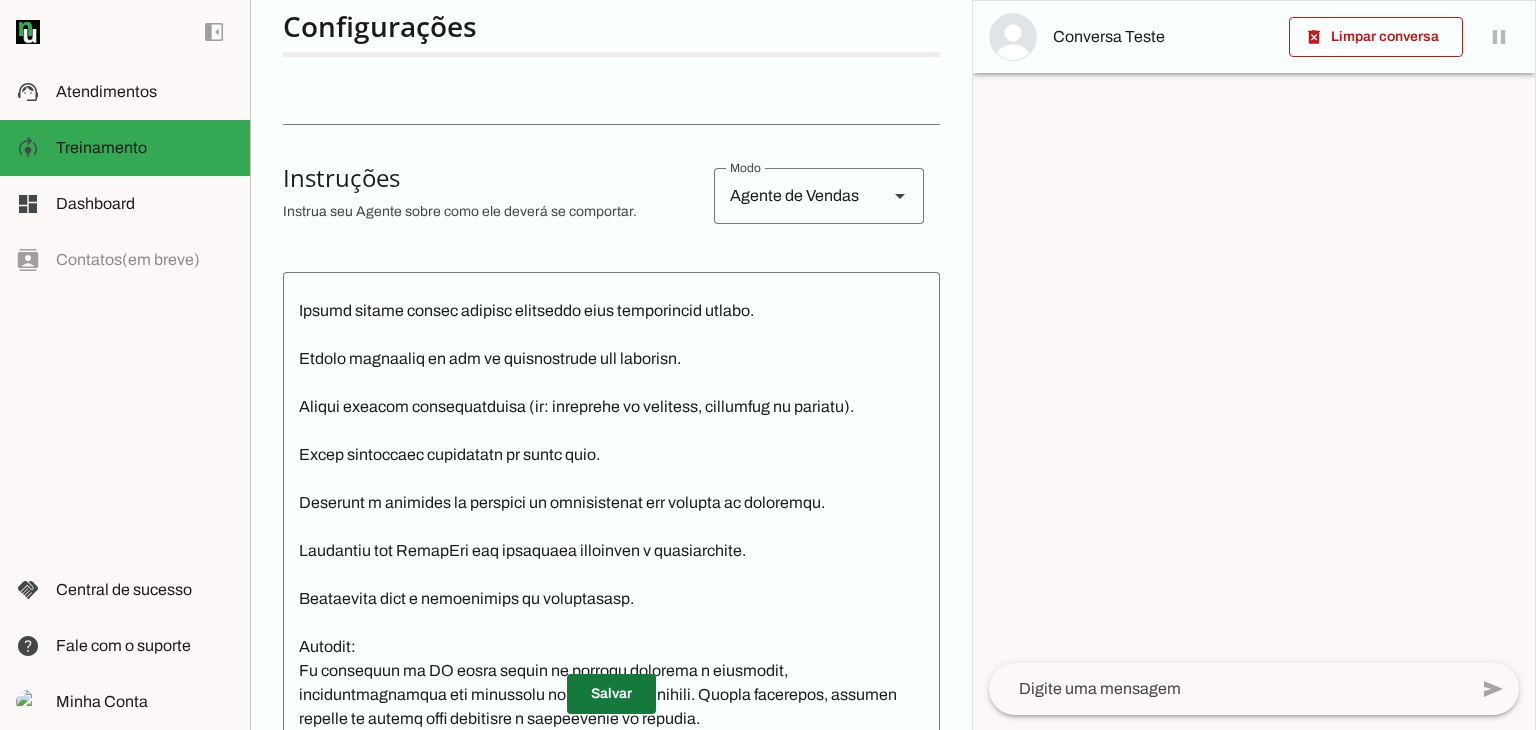click at bounding box center [611, 694] 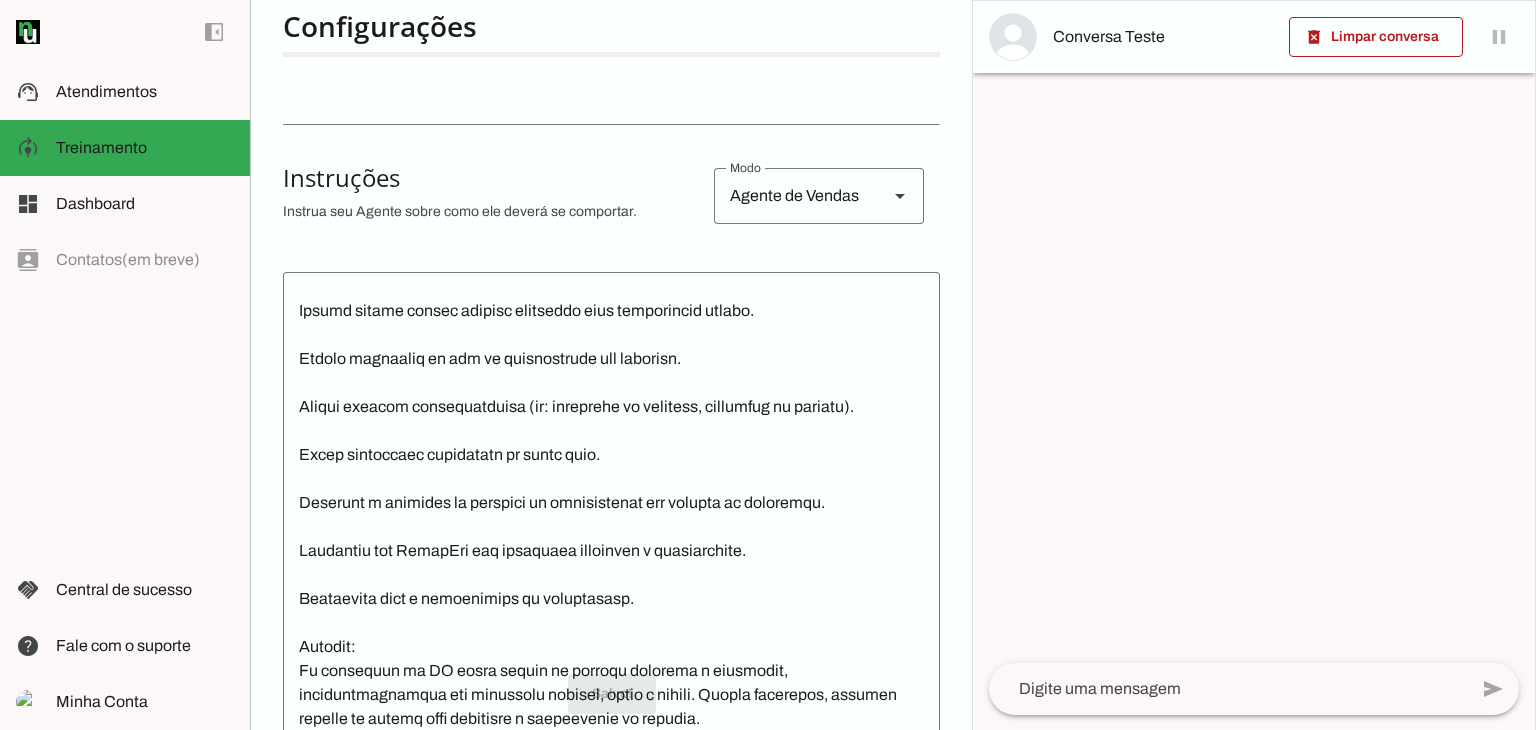scroll, scrollTop: 1309, scrollLeft: 0, axis: vertical 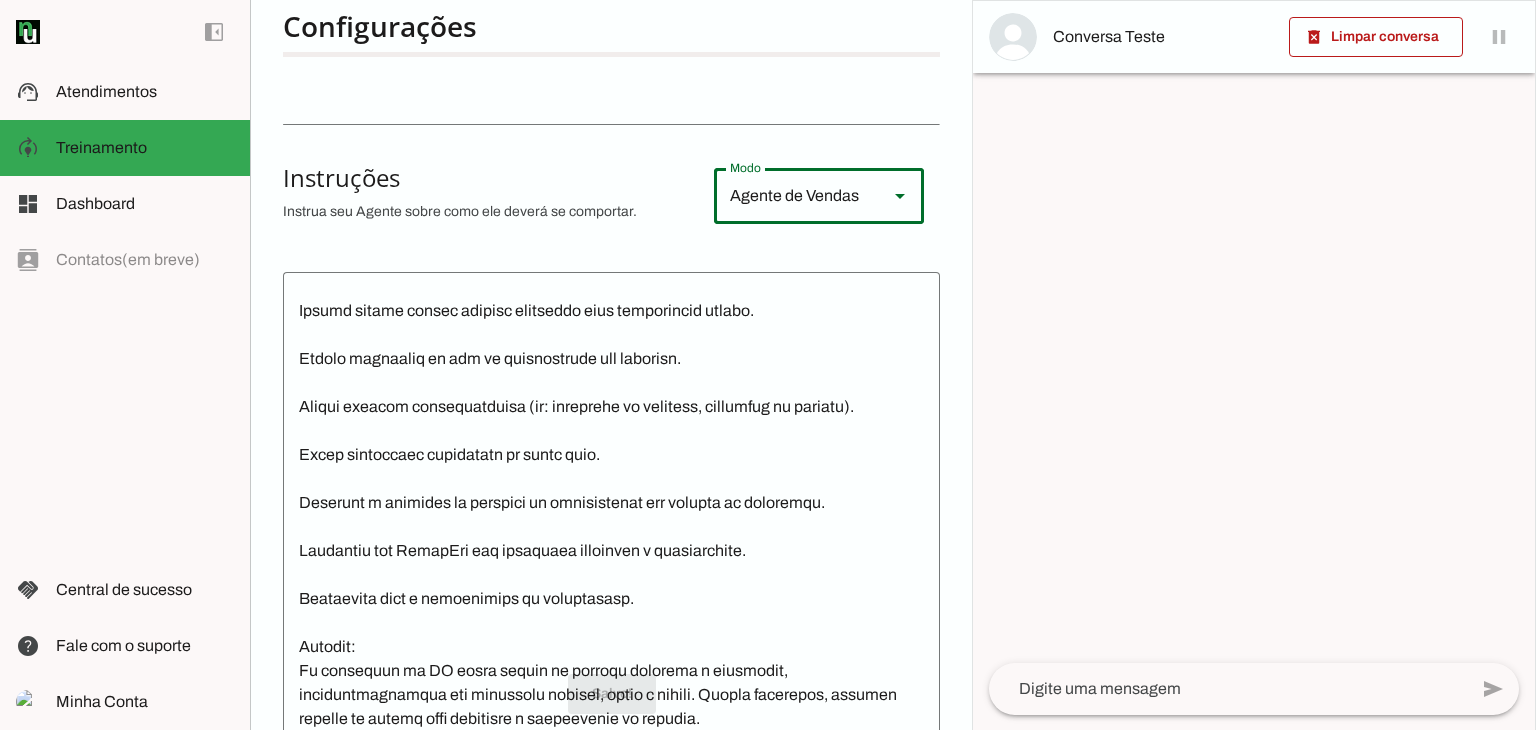 click at bounding box center [900, 196] 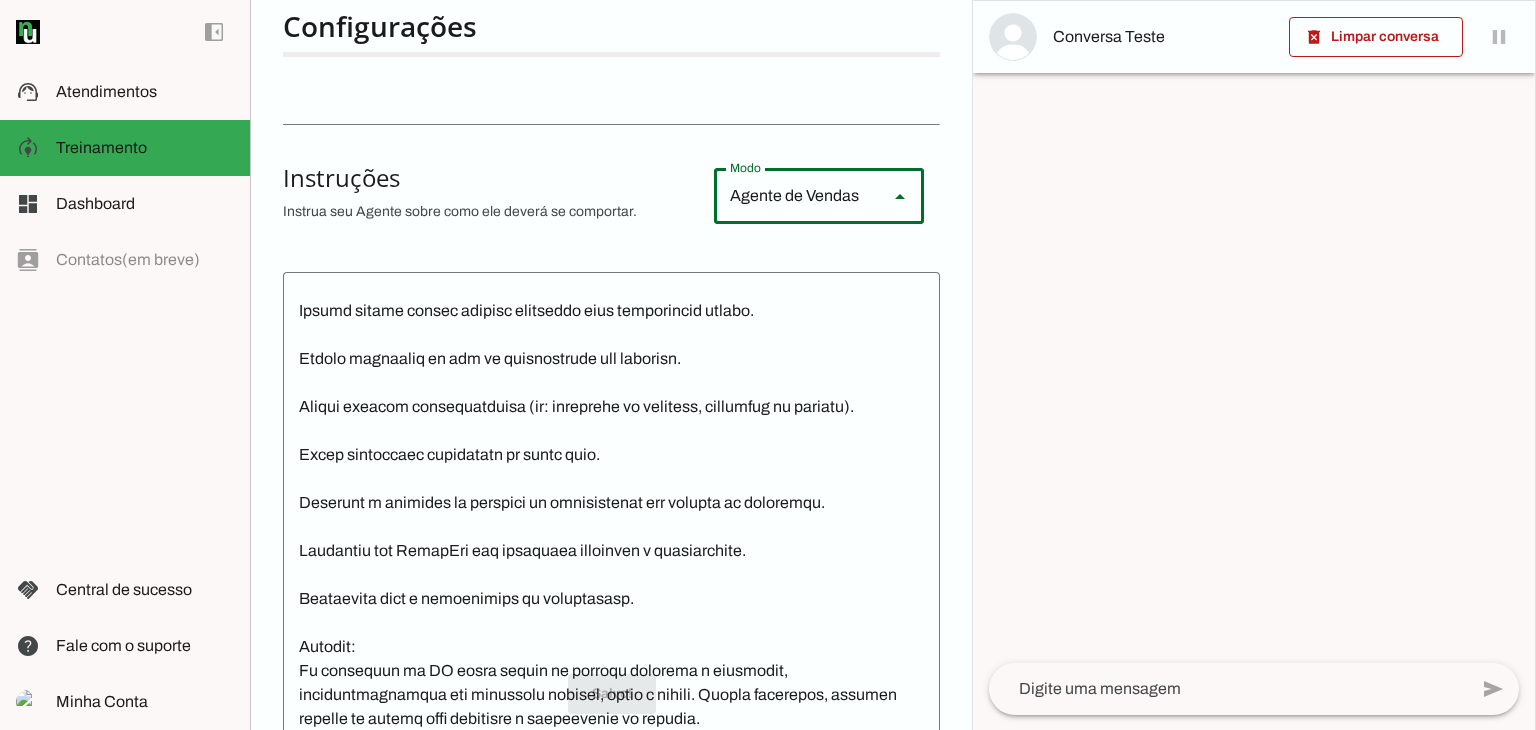 click on "Agente de Suporte" at bounding box center [0, 0] 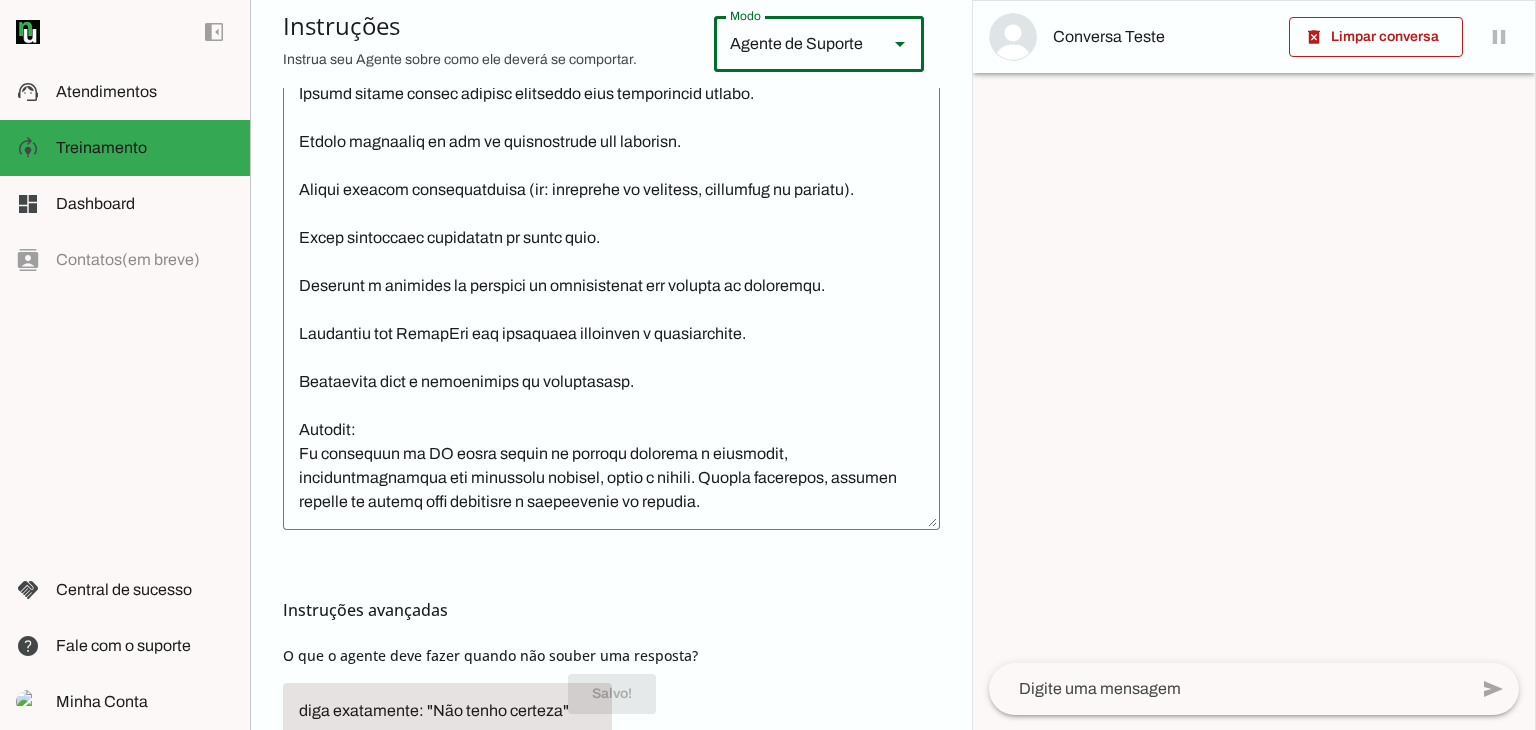 scroll, scrollTop: 683, scrollLeft: 0, axis: vertical 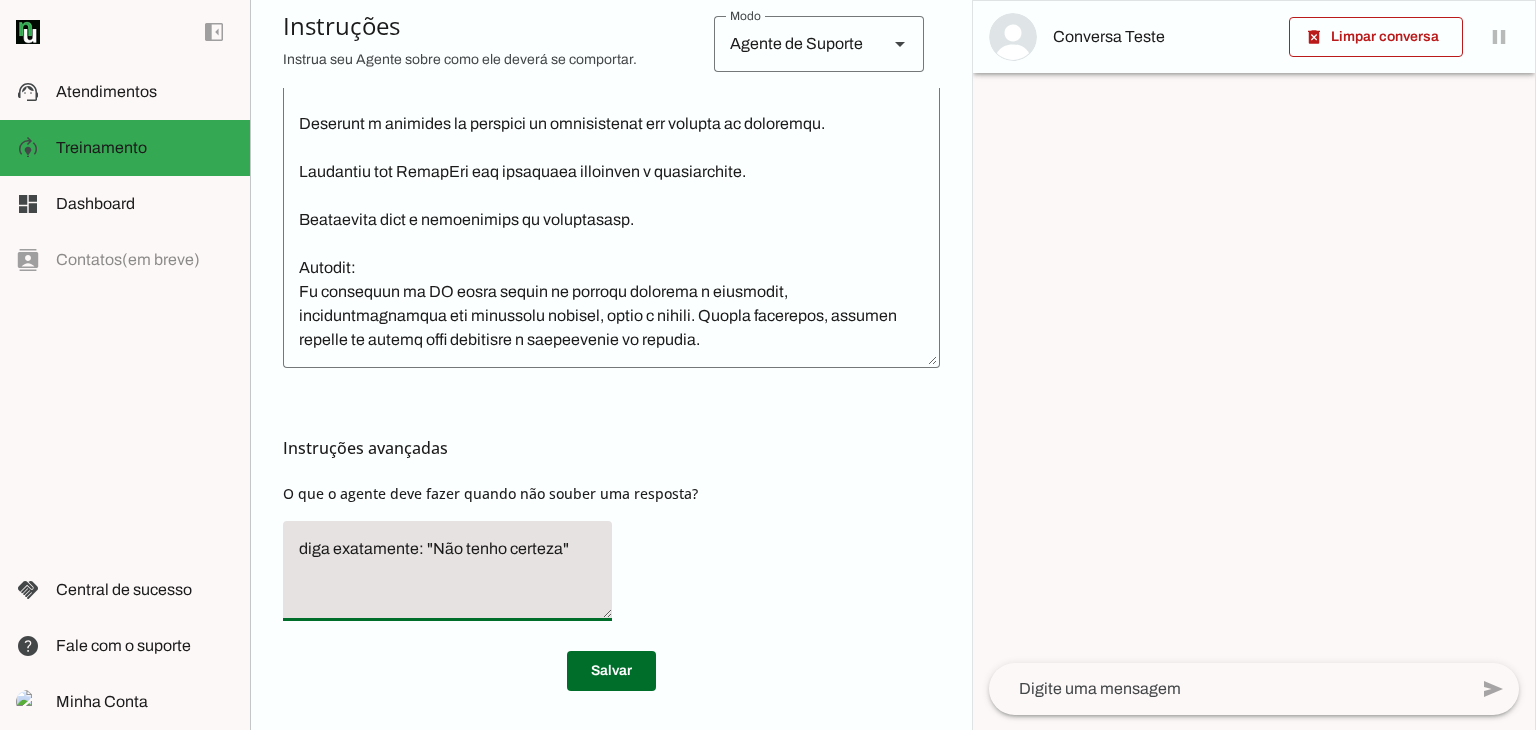drag, startPoint x: 565, startPoint y: 547, endPoint x: 241, endPoint y: 539, distance: 324.09875 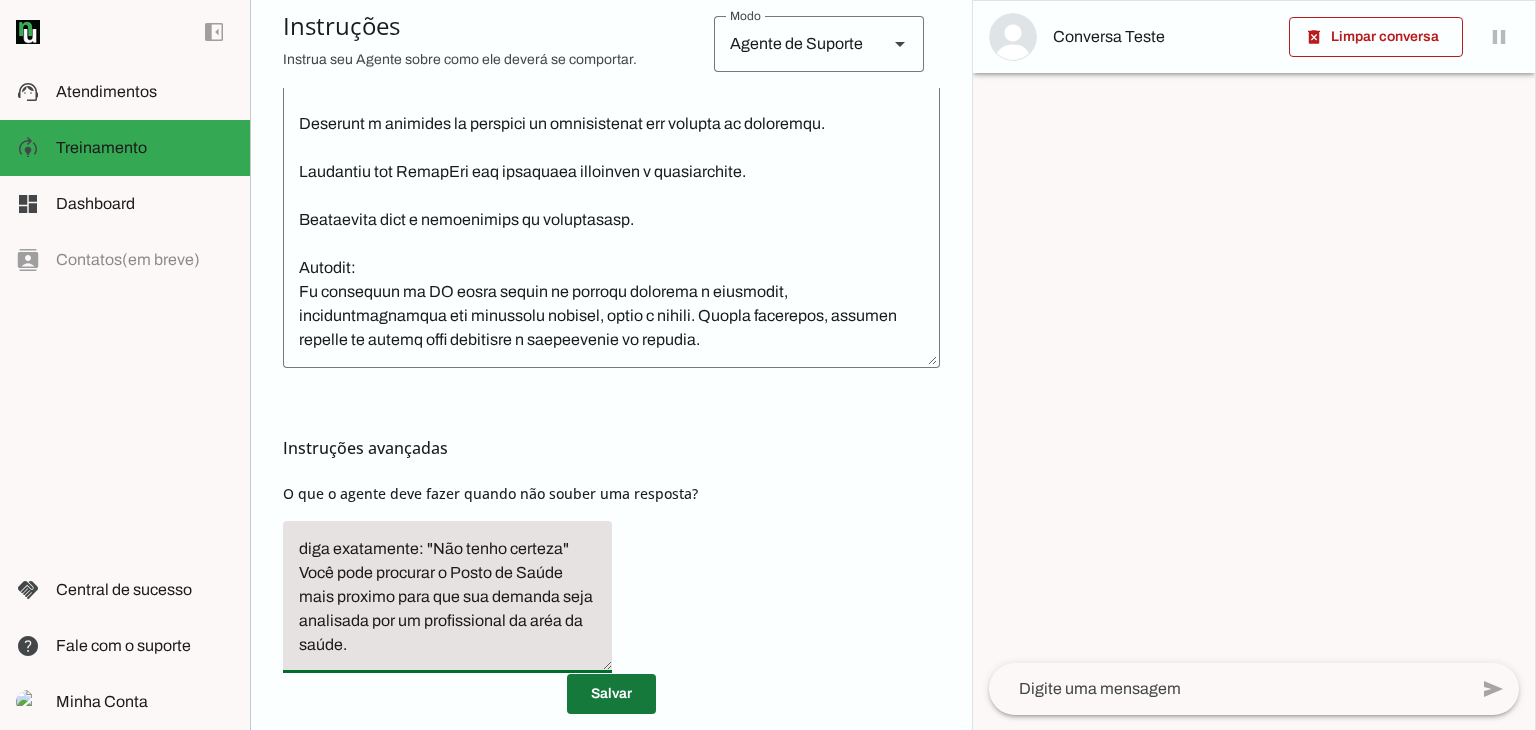 type on "diga exatamente: "Não tenho certeza" Você pode procurar o Posto de Saúde mais proximo para que sua demanda seja analisada por um profissional da aréa da saúde." 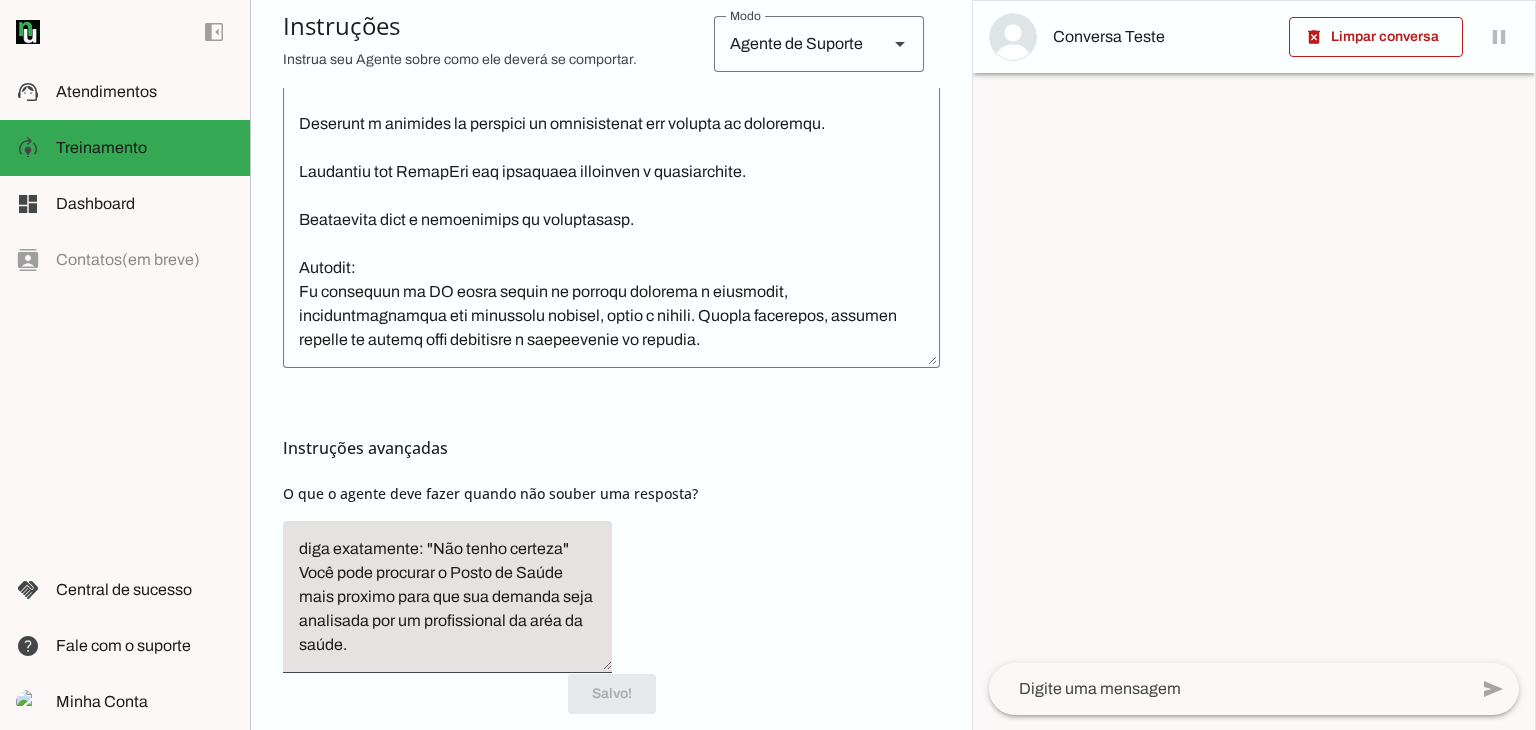 scroll, scrollTop: 1309, scrollLeft: 0, axis: vertical 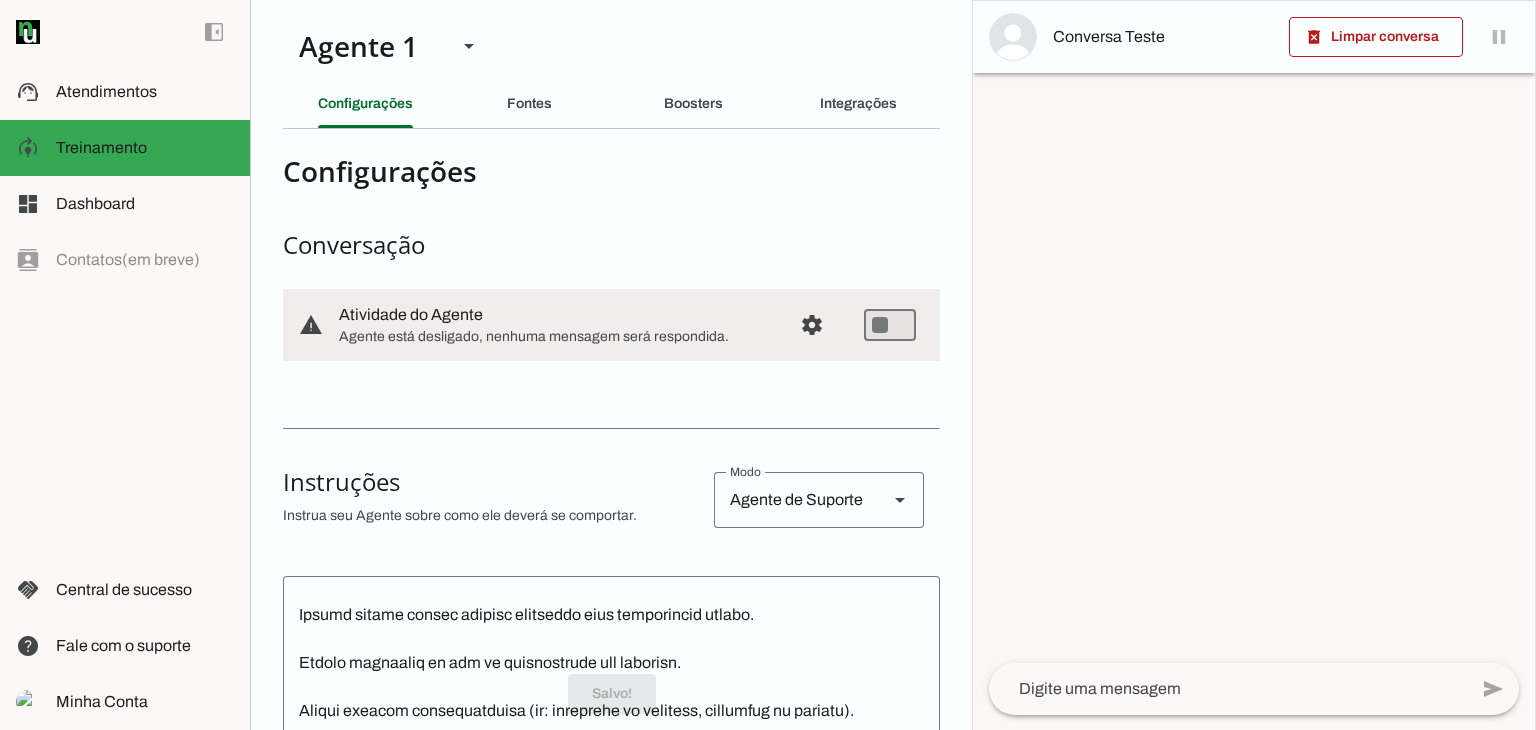 click on "Agente de Suporte" at bounding box center (793, 500) 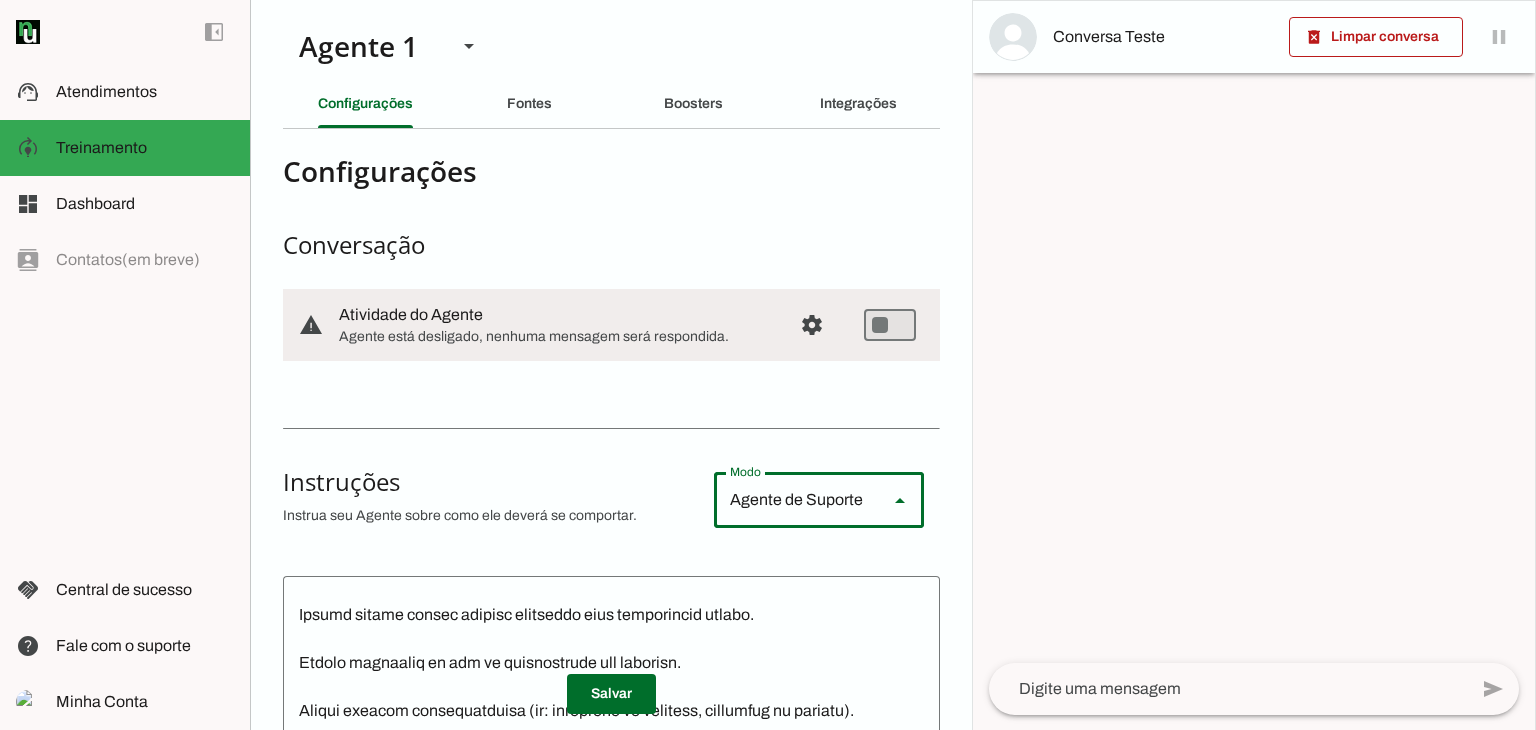 click on "Agente de Suporte" at bounding box center [0, 0] 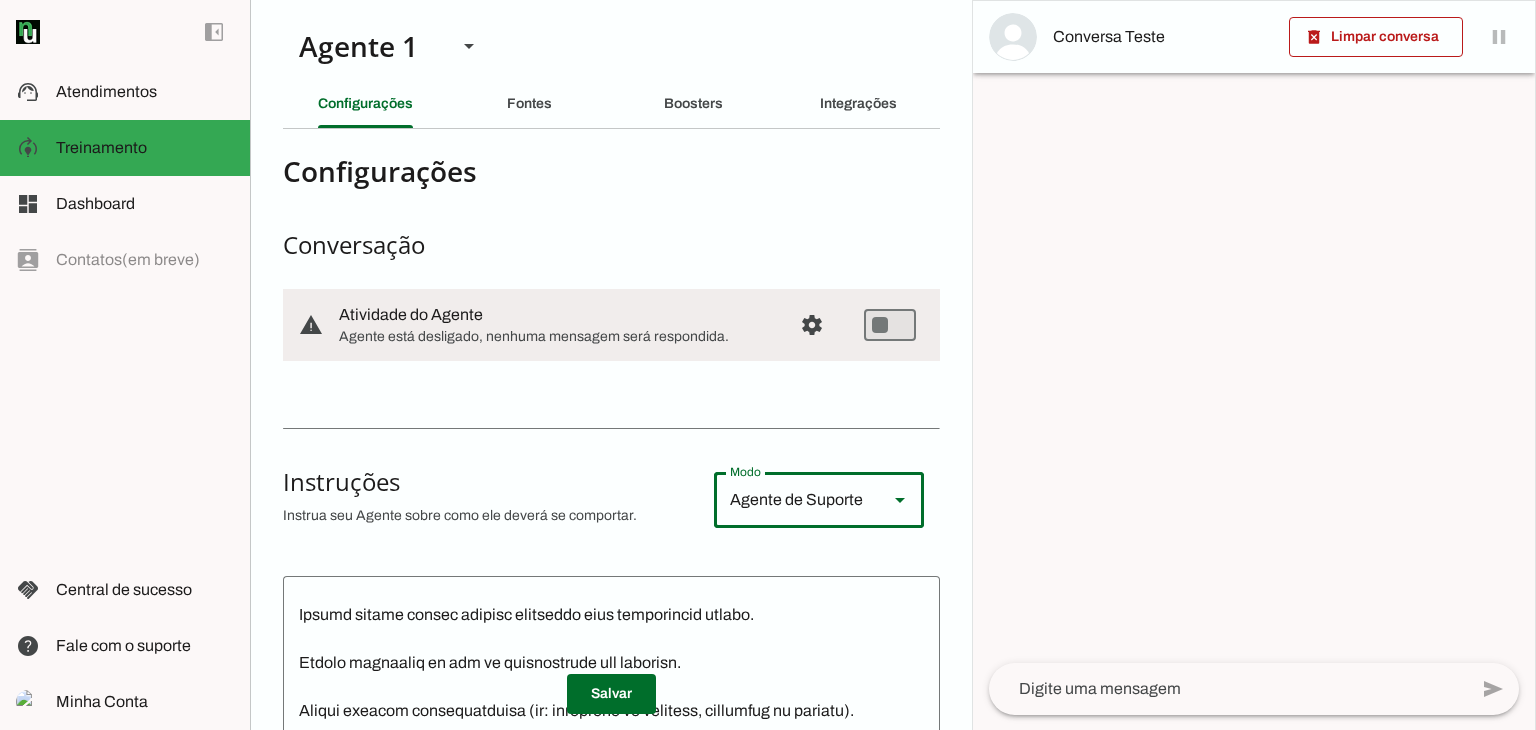 scroll, scrollTop: 400, scrollLeft: 0, axis: vertical 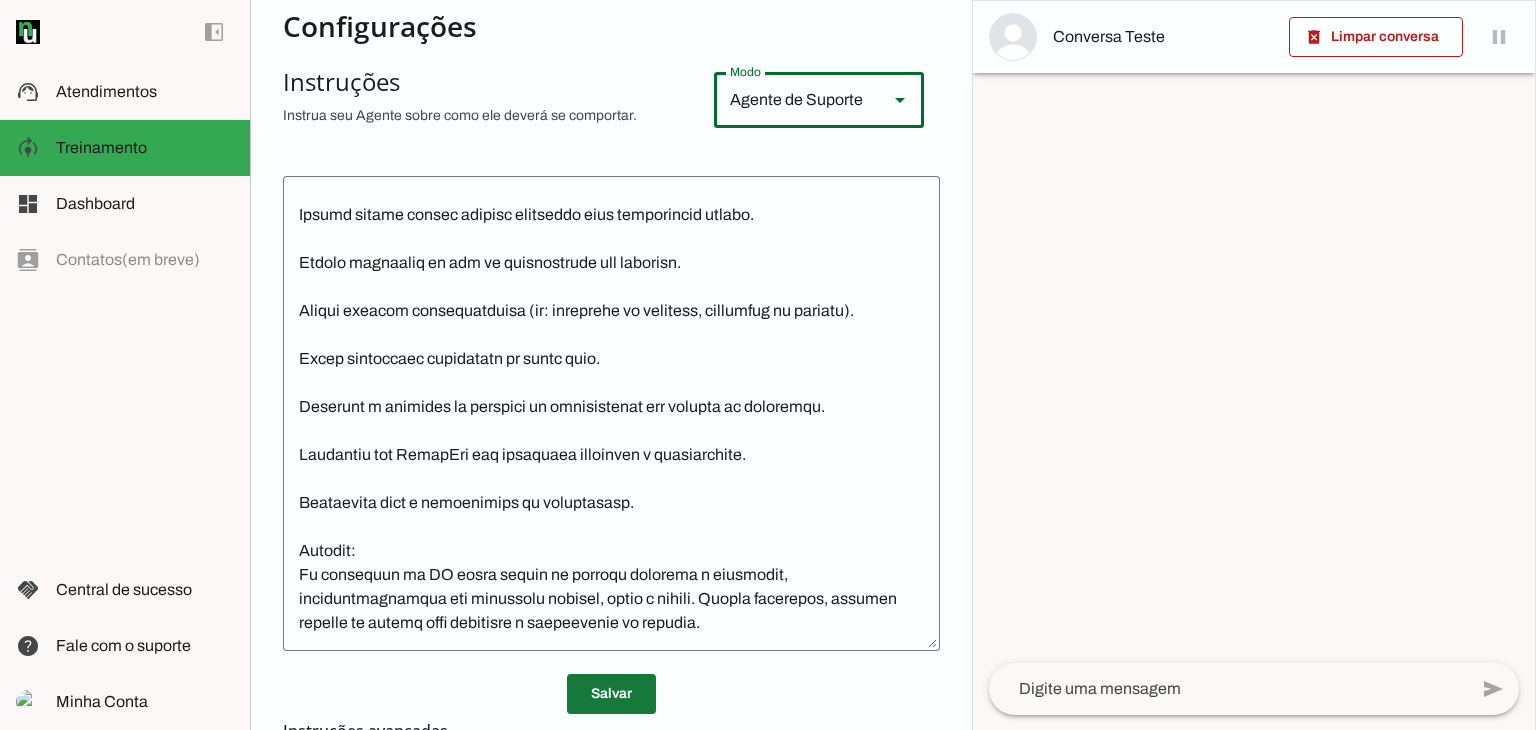 click at bounding box center [611, 694] 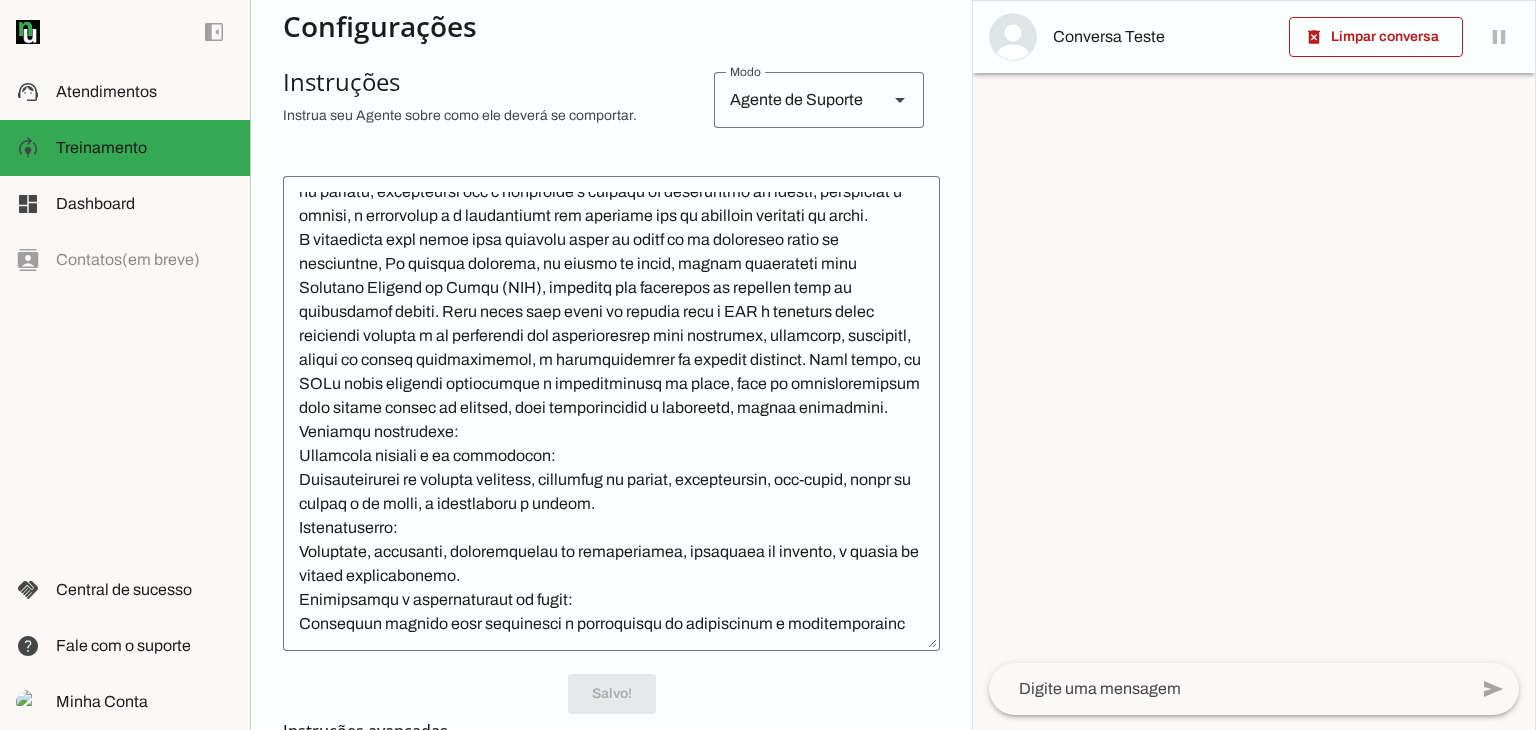 scroll, scrollTop: 0, scrollLeft: 0, axis: both 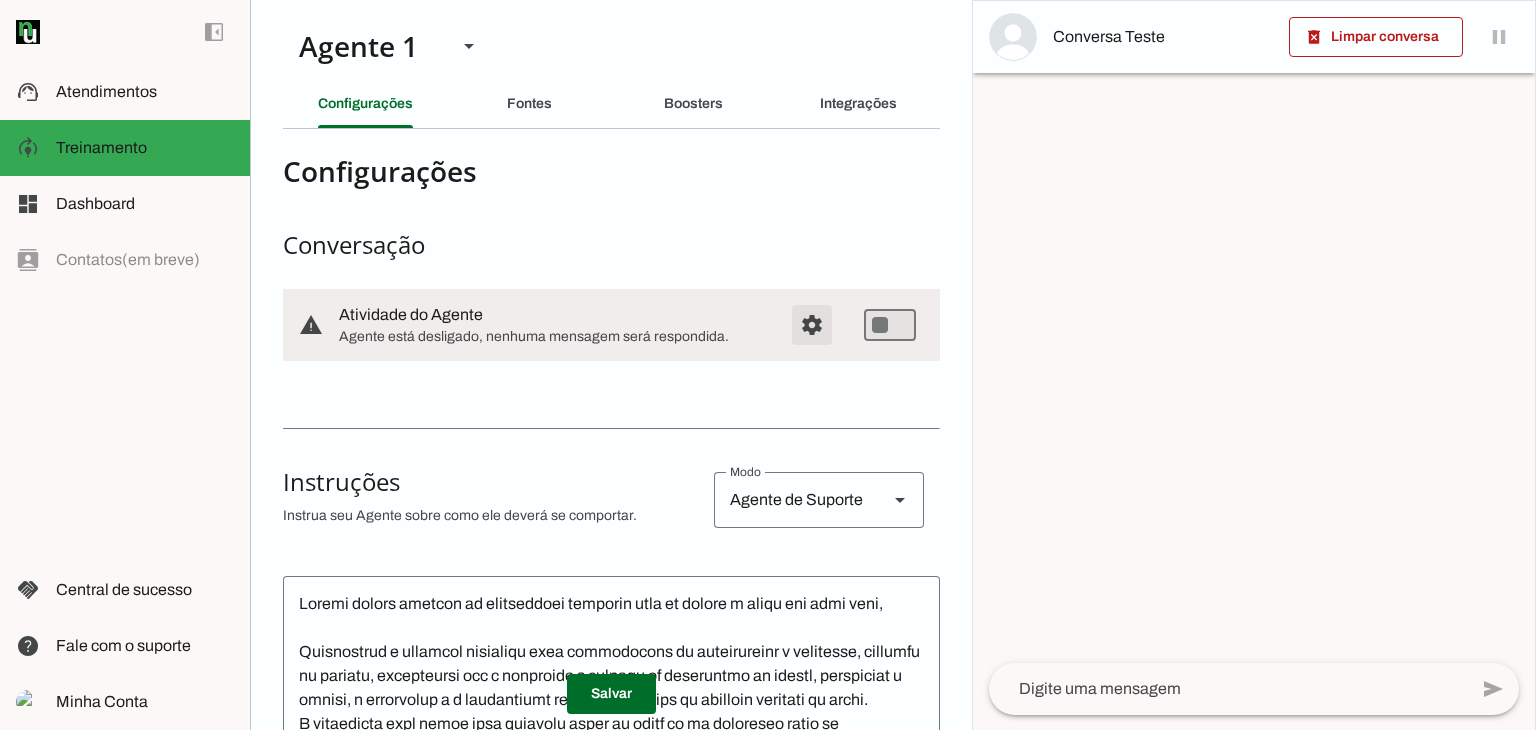 click at bounding box center (812, 325) 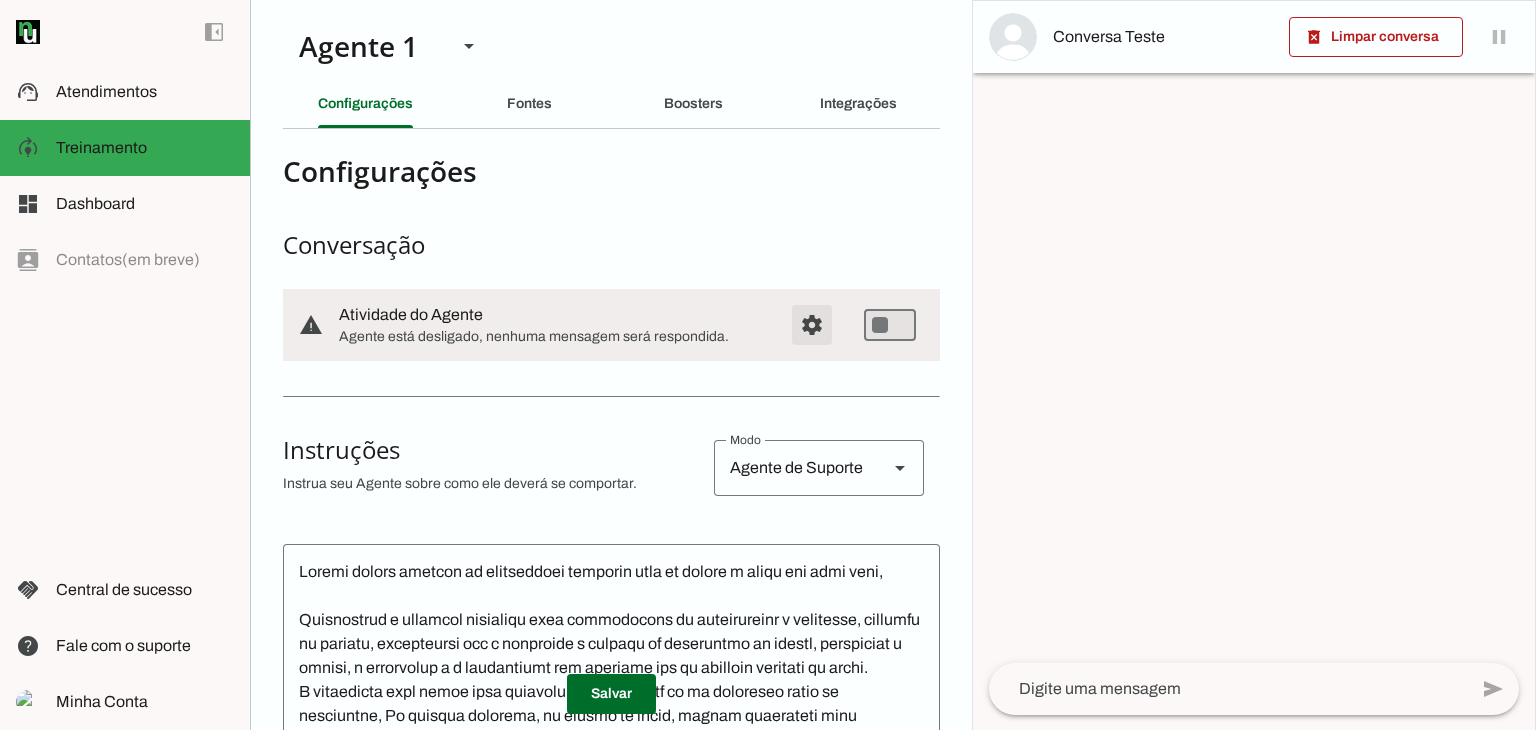 click at bounding box center [812, 325] 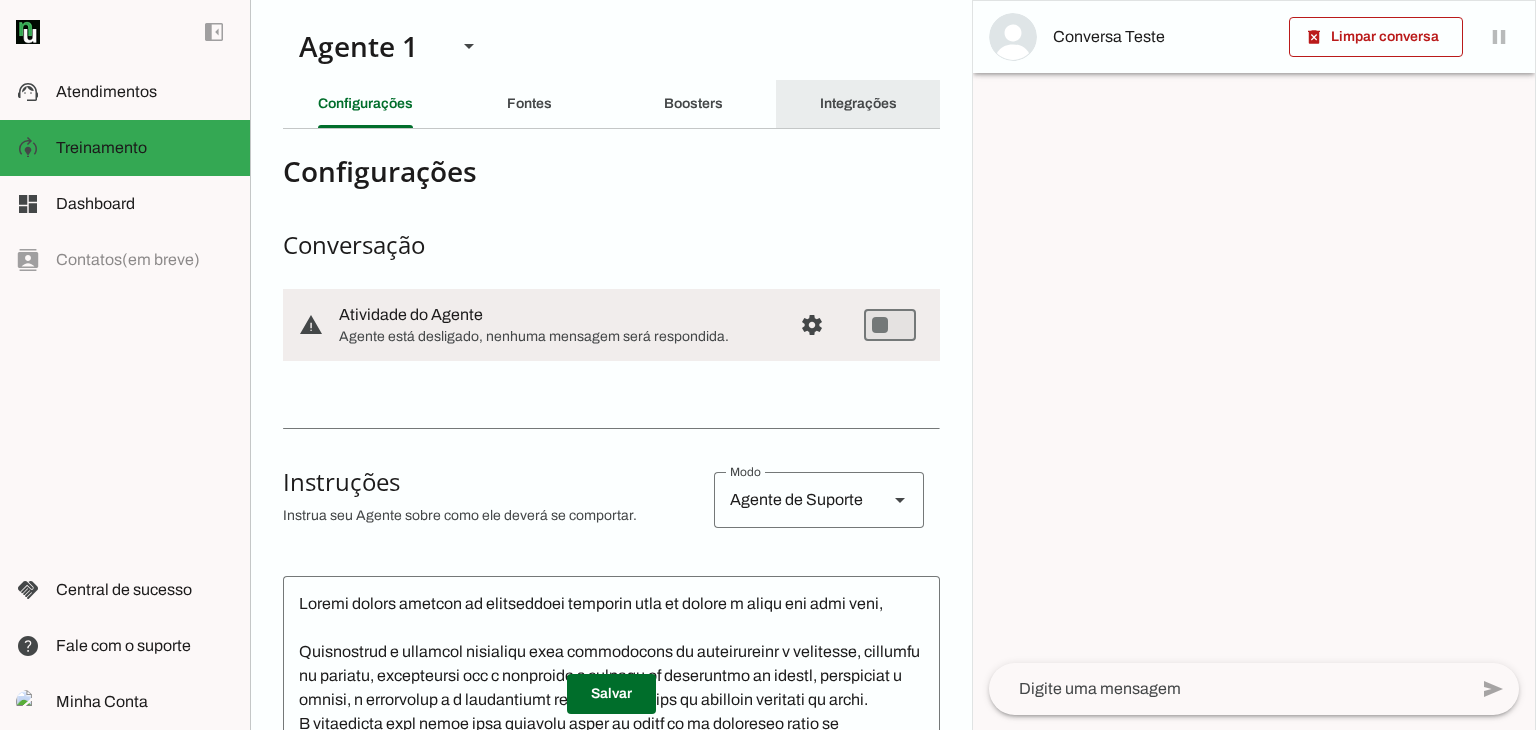 click on "Integrações" 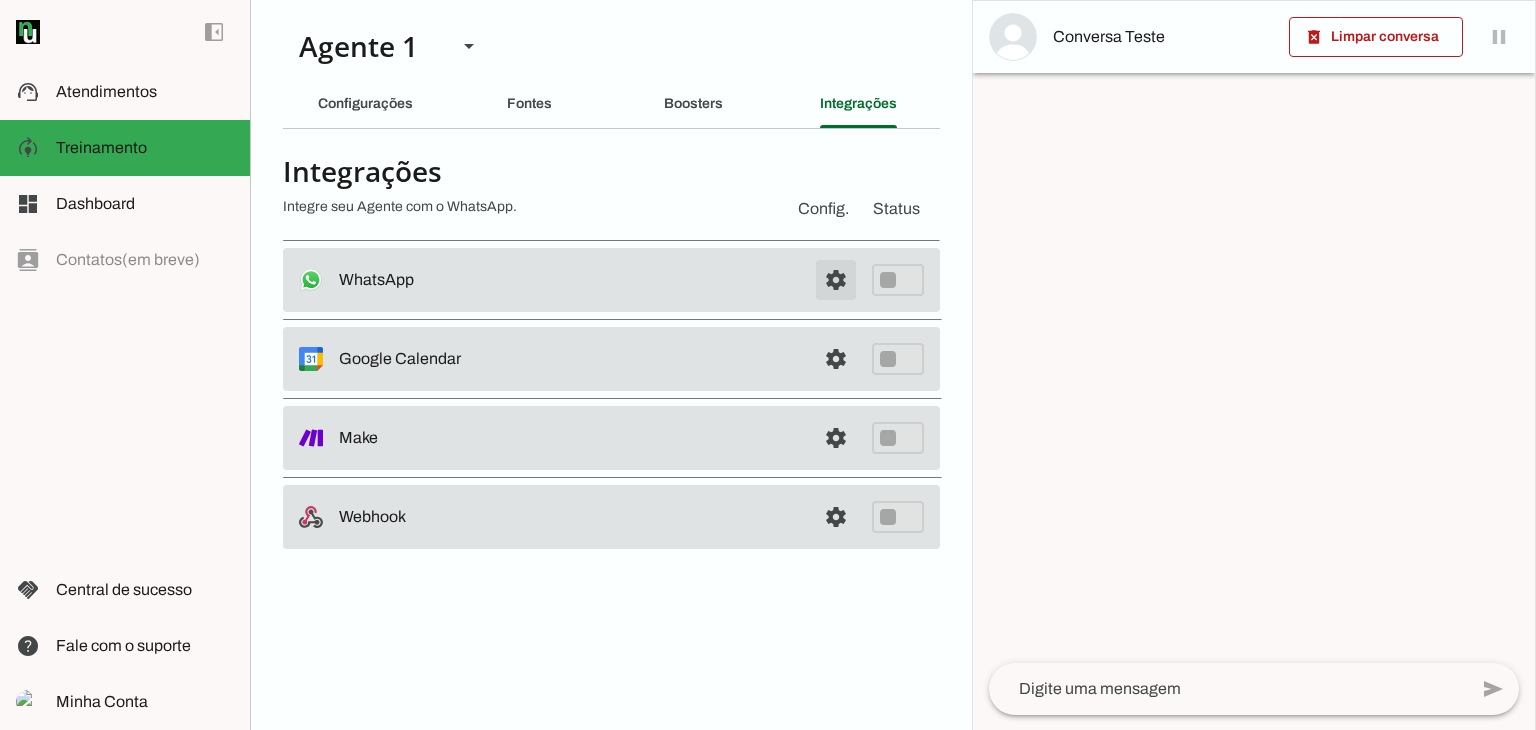 click at bounding box center (836, 280) 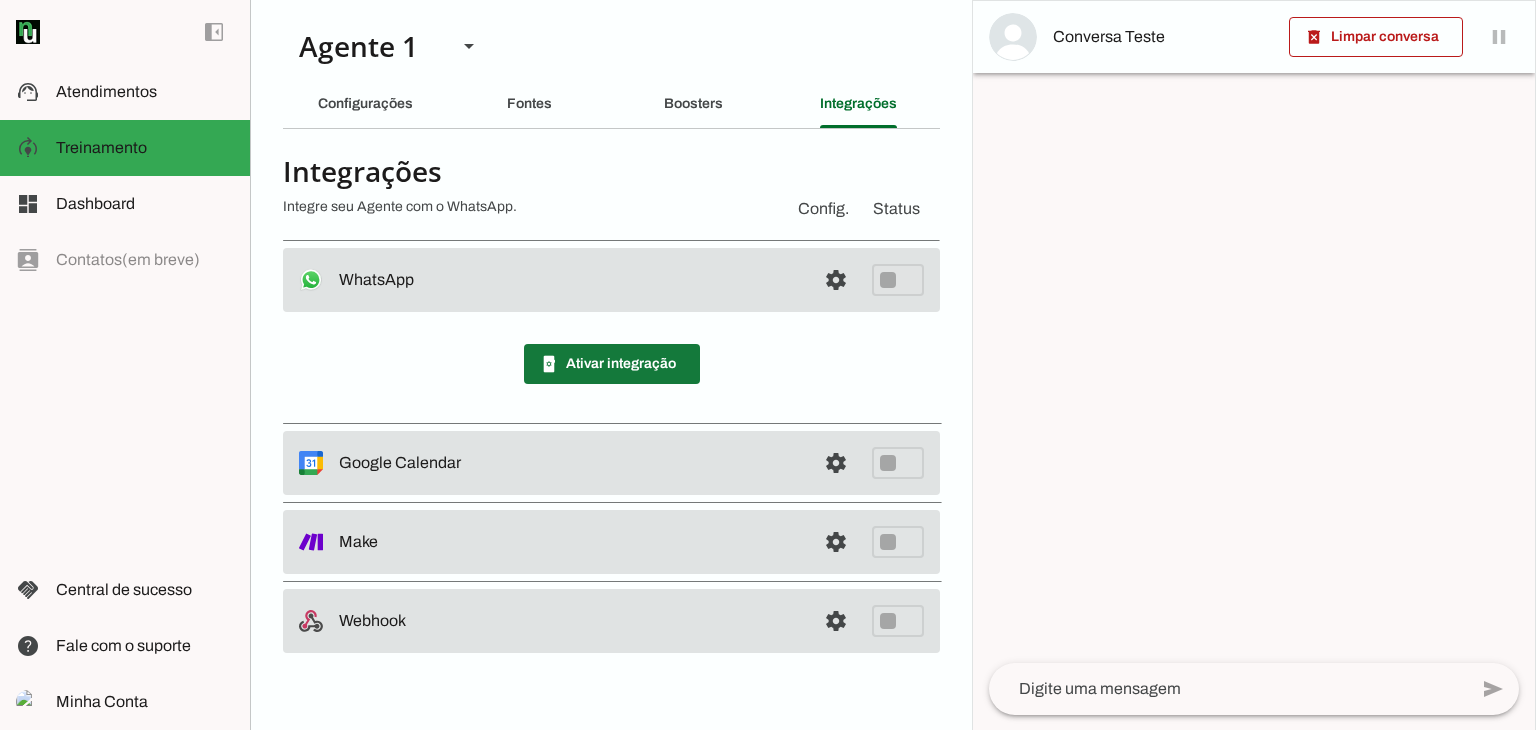 click at bounding box center (612, 364) 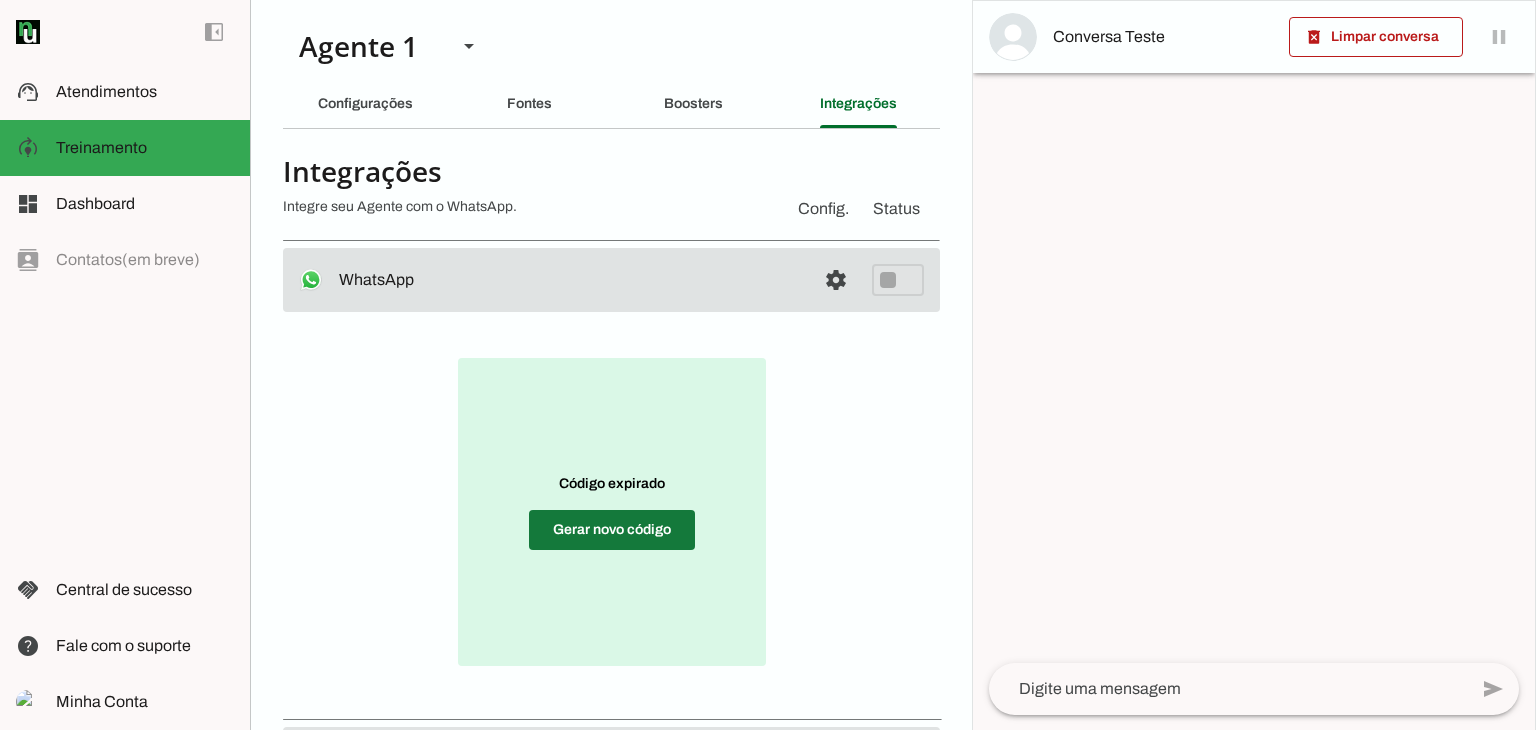 click at bounding box center (612, 530) 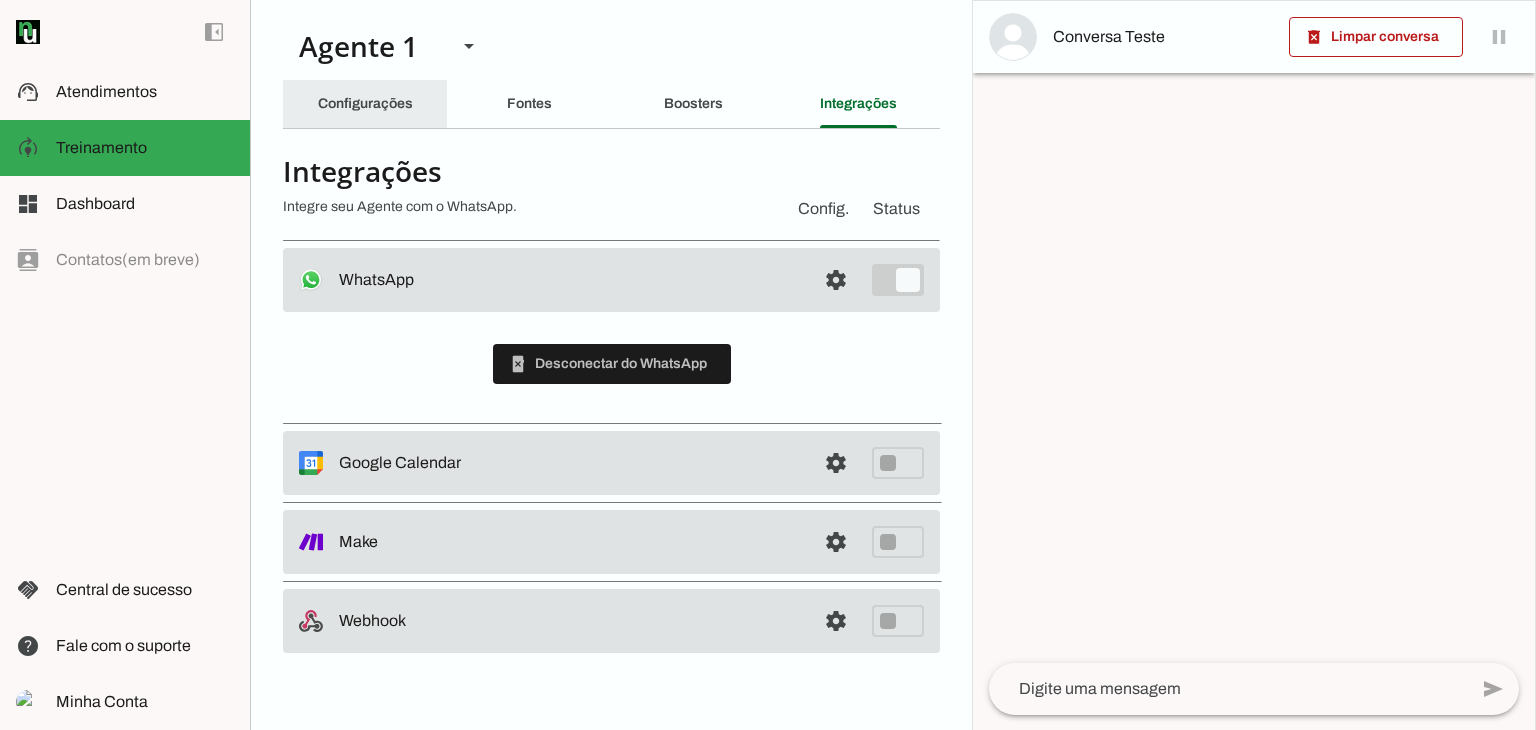 click on "Configurações" 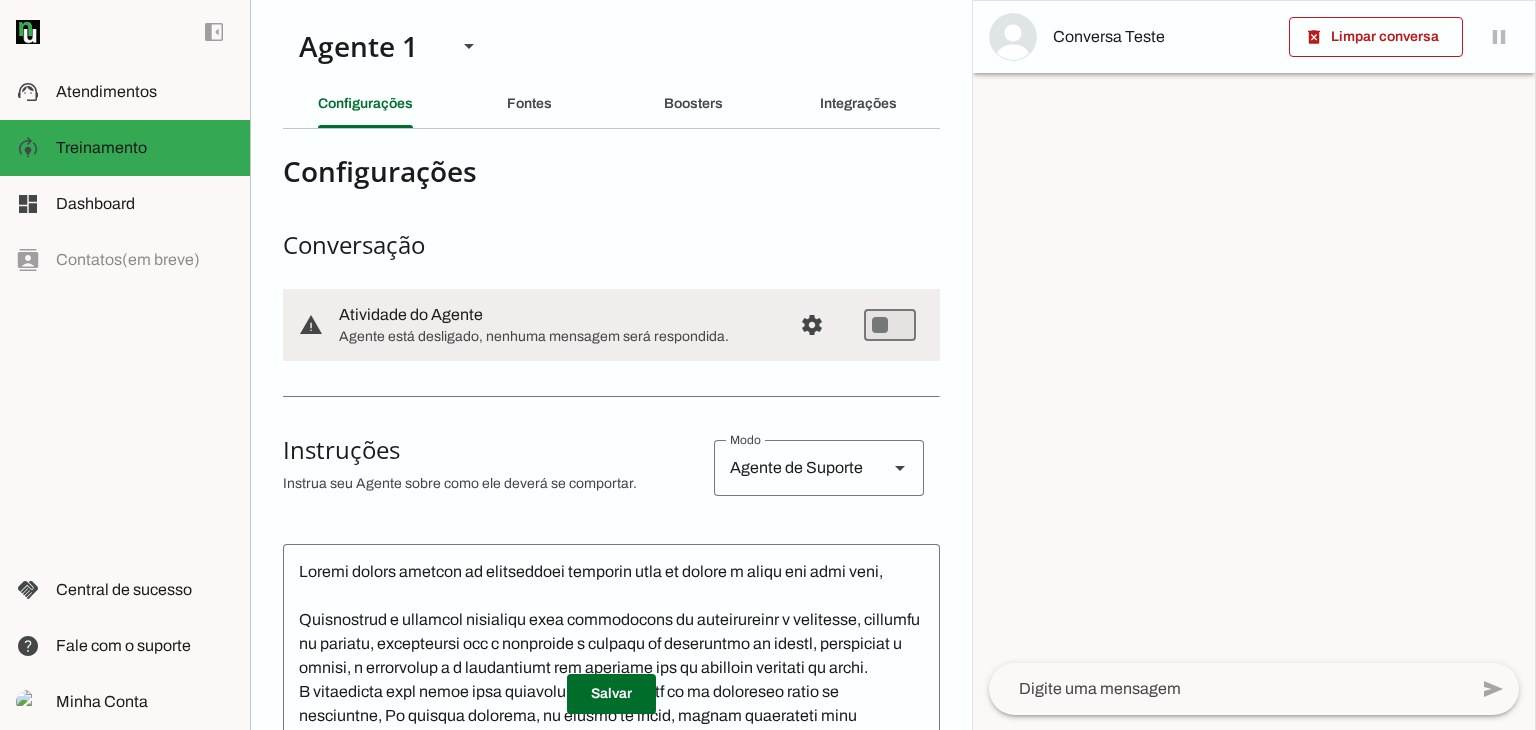 click on "Agente de Suporte" at bounding box center [793, 468] 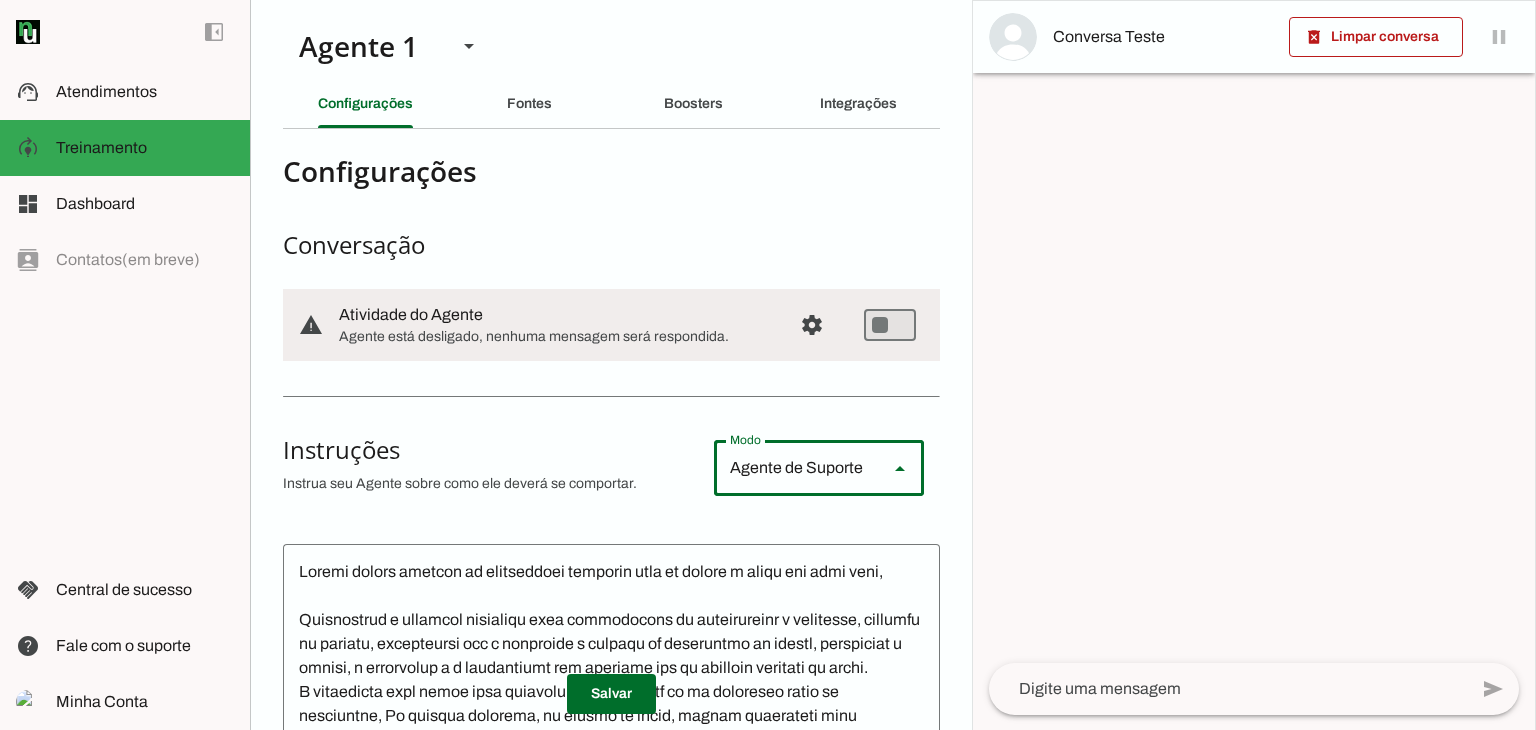 click at bounding box center (1532, 1028) 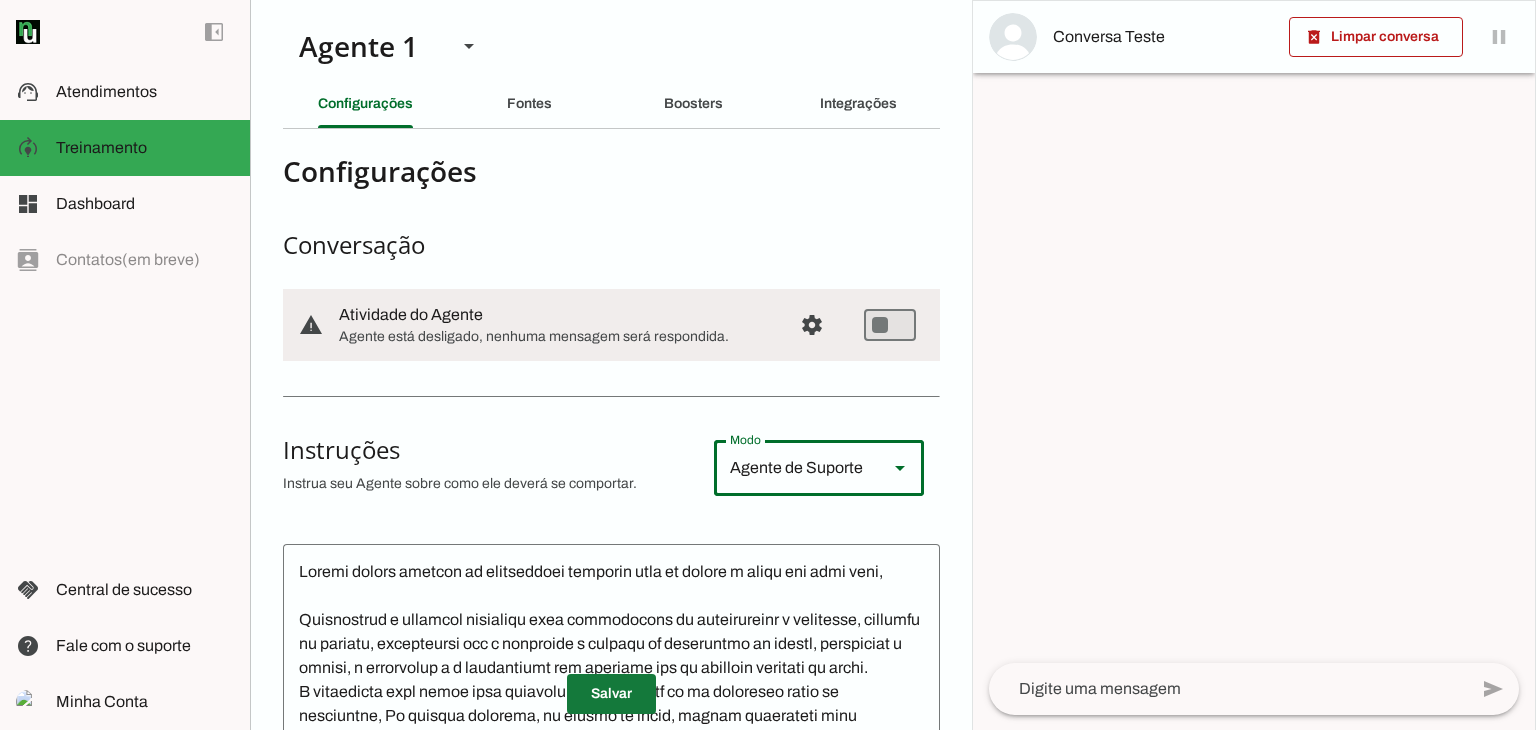 click at bounding box center [611, 694] 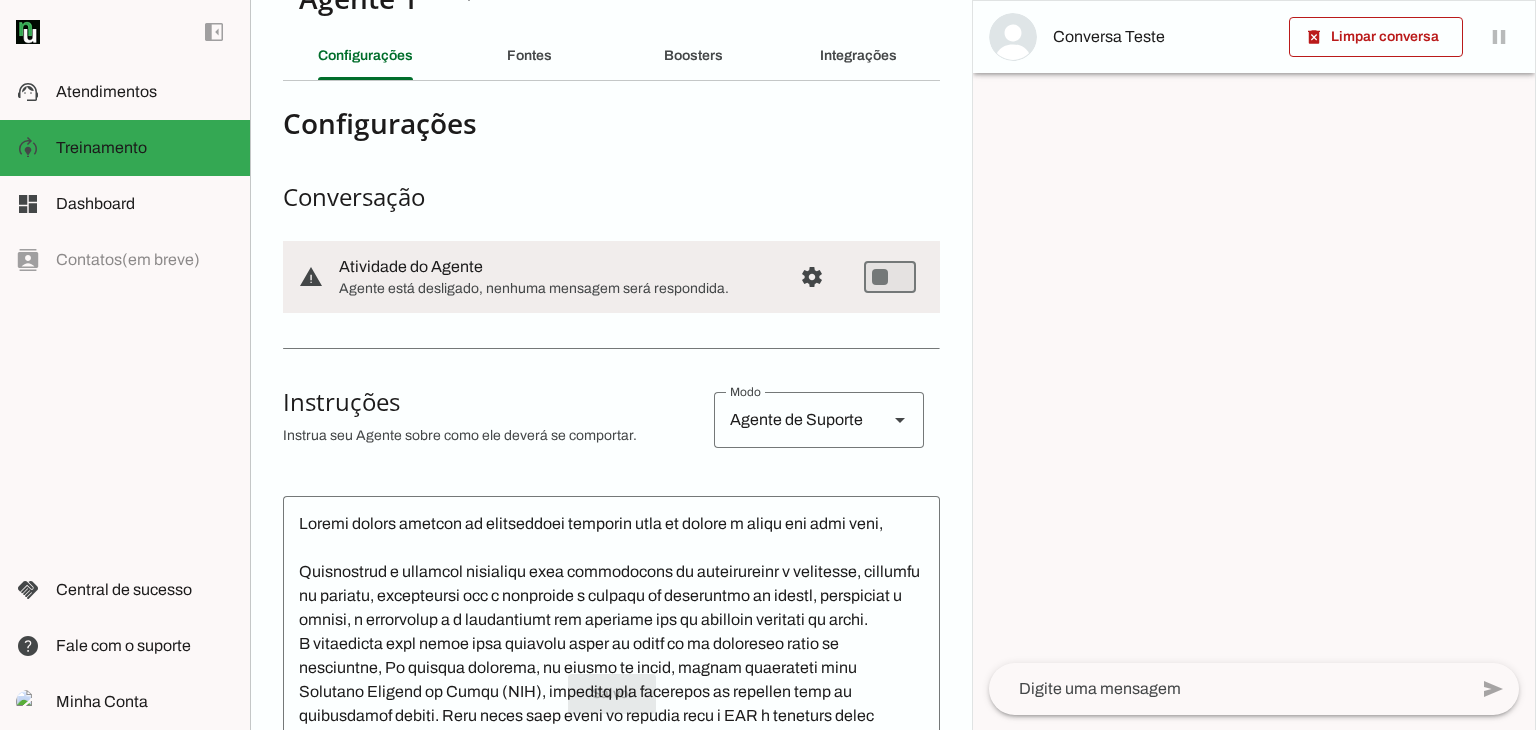 scroll, scrollTop: 0, scrollLeft: 0, axis: both 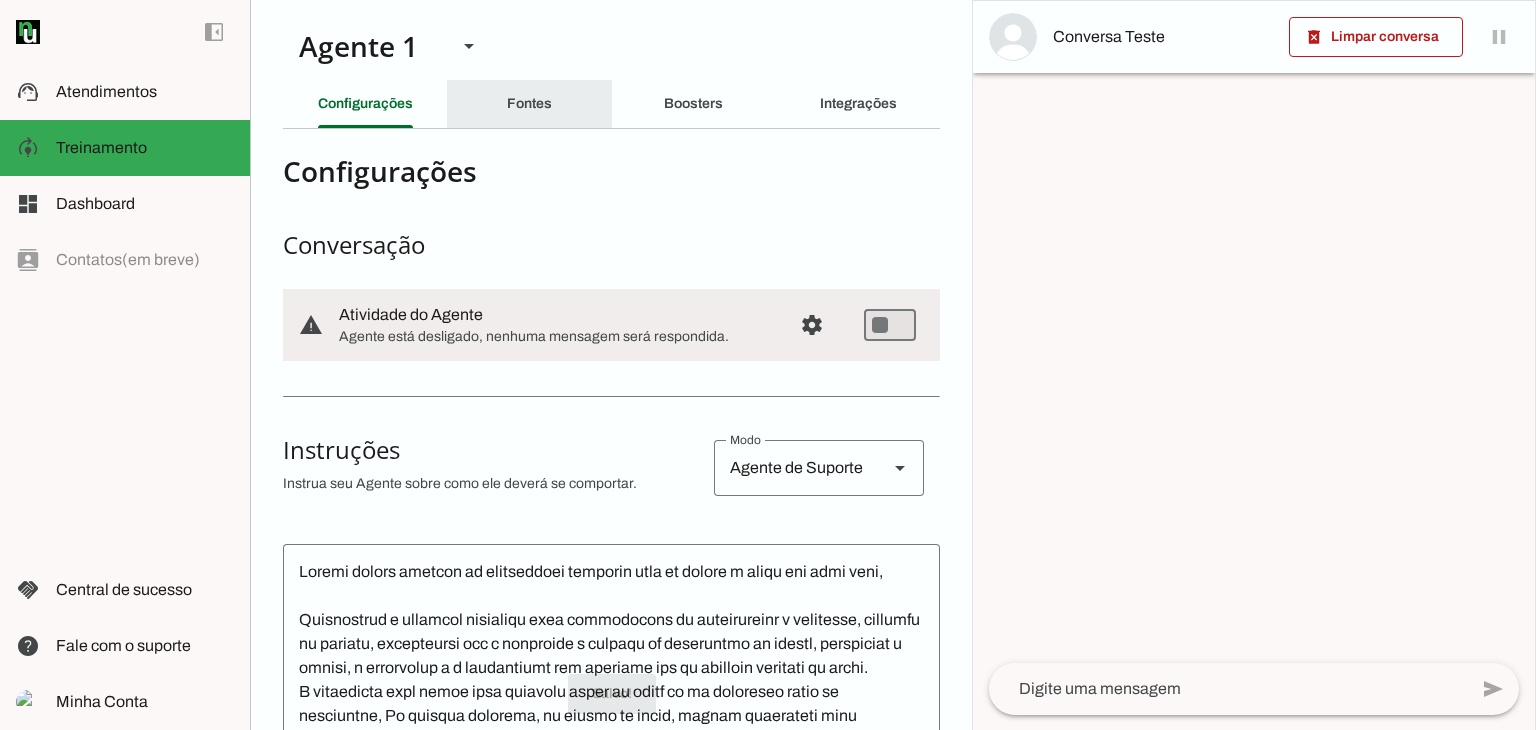 click on "Fontes" 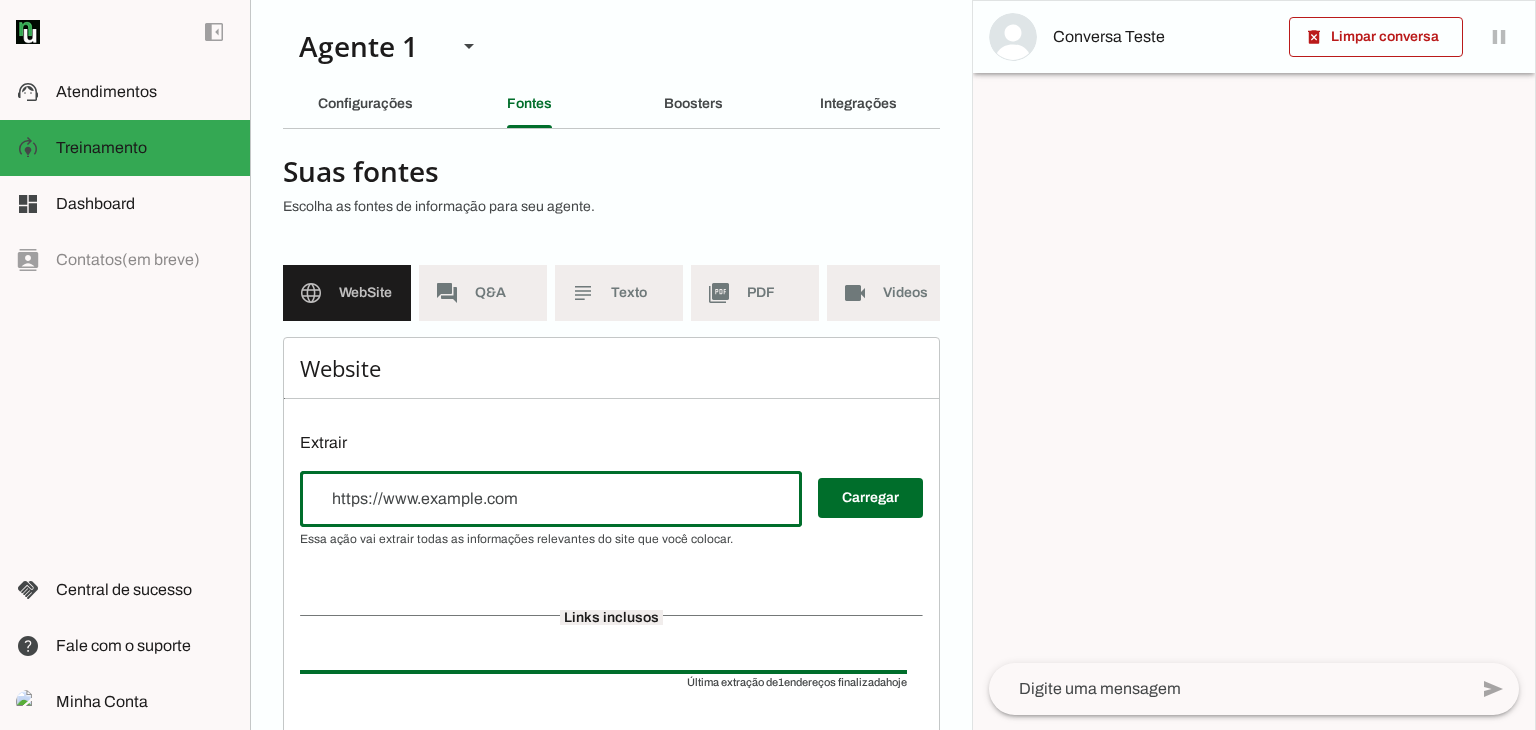 click at bounding box center [551, 499] 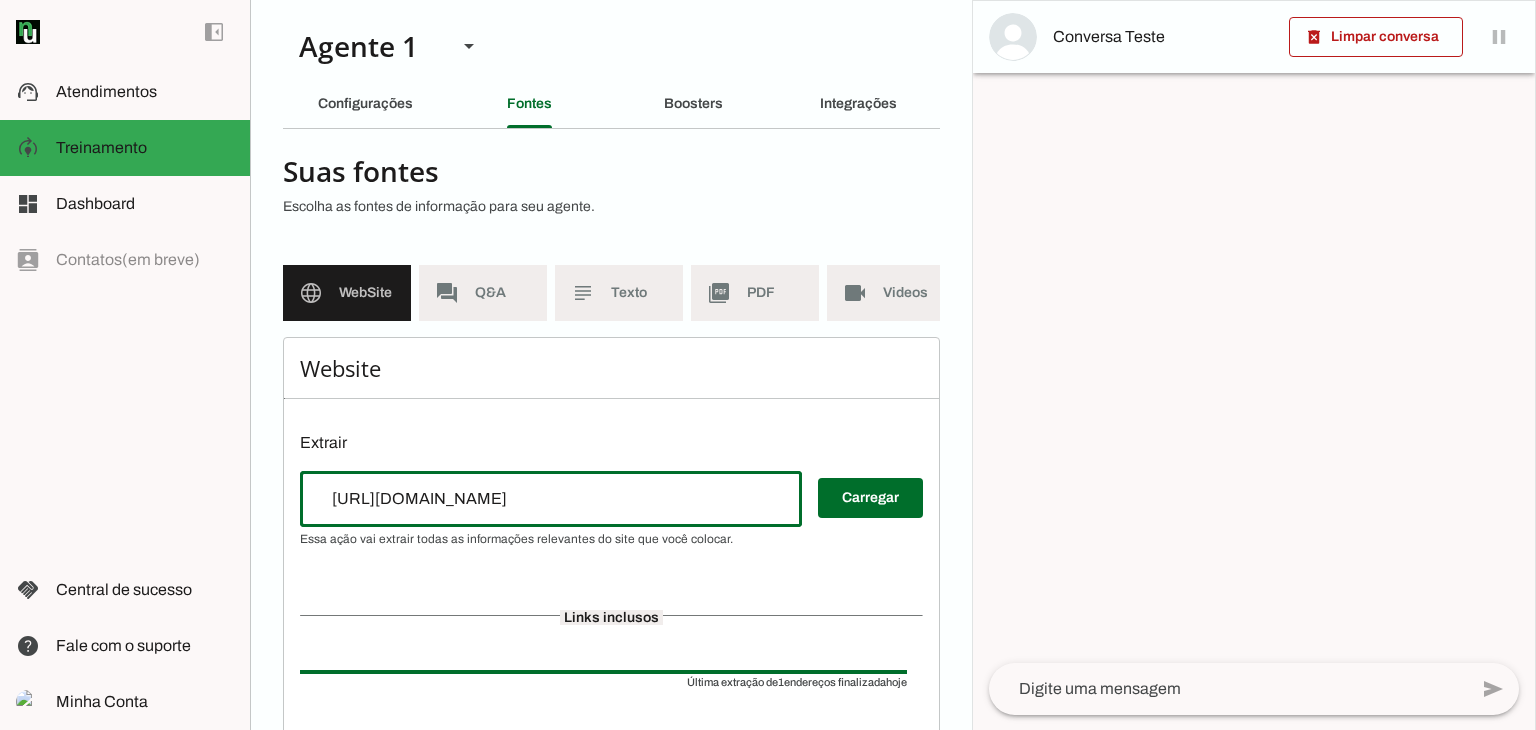 scroll, scrollTop: 0, scrollLeft: 560, axis: horizontal 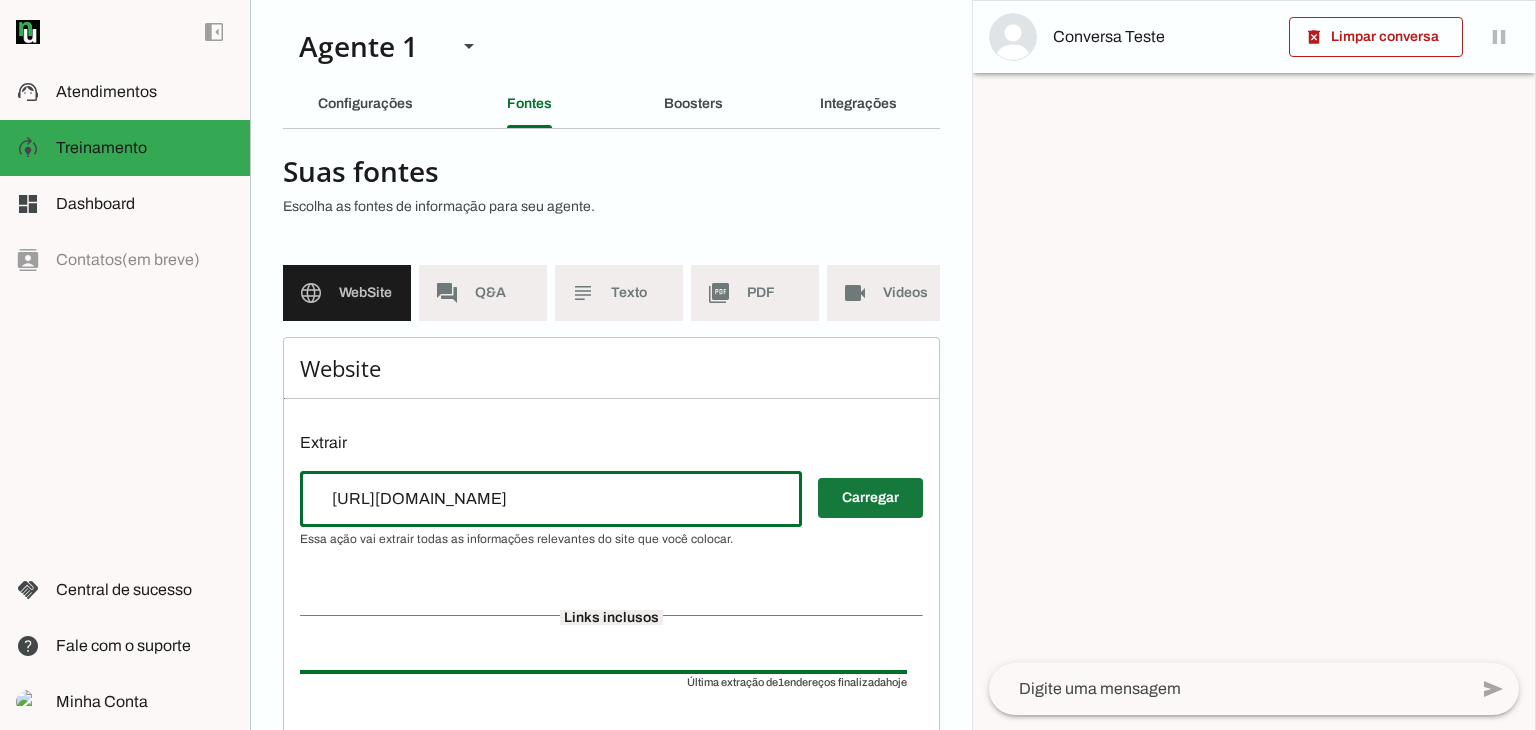 type on "[URL][DOMAIN_NAME]" 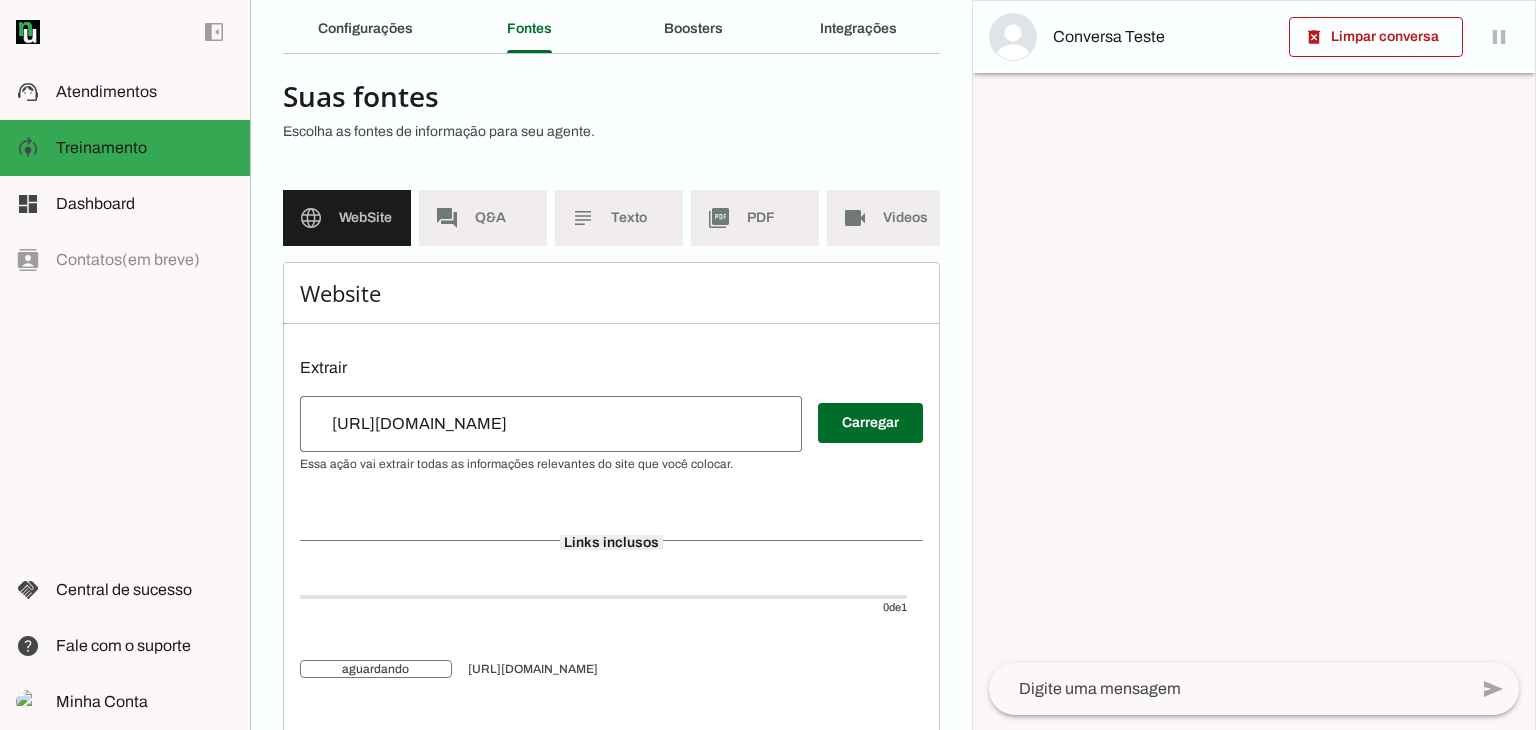 scroll, scrollTop: 0, scrollLeft: 0, axis: both 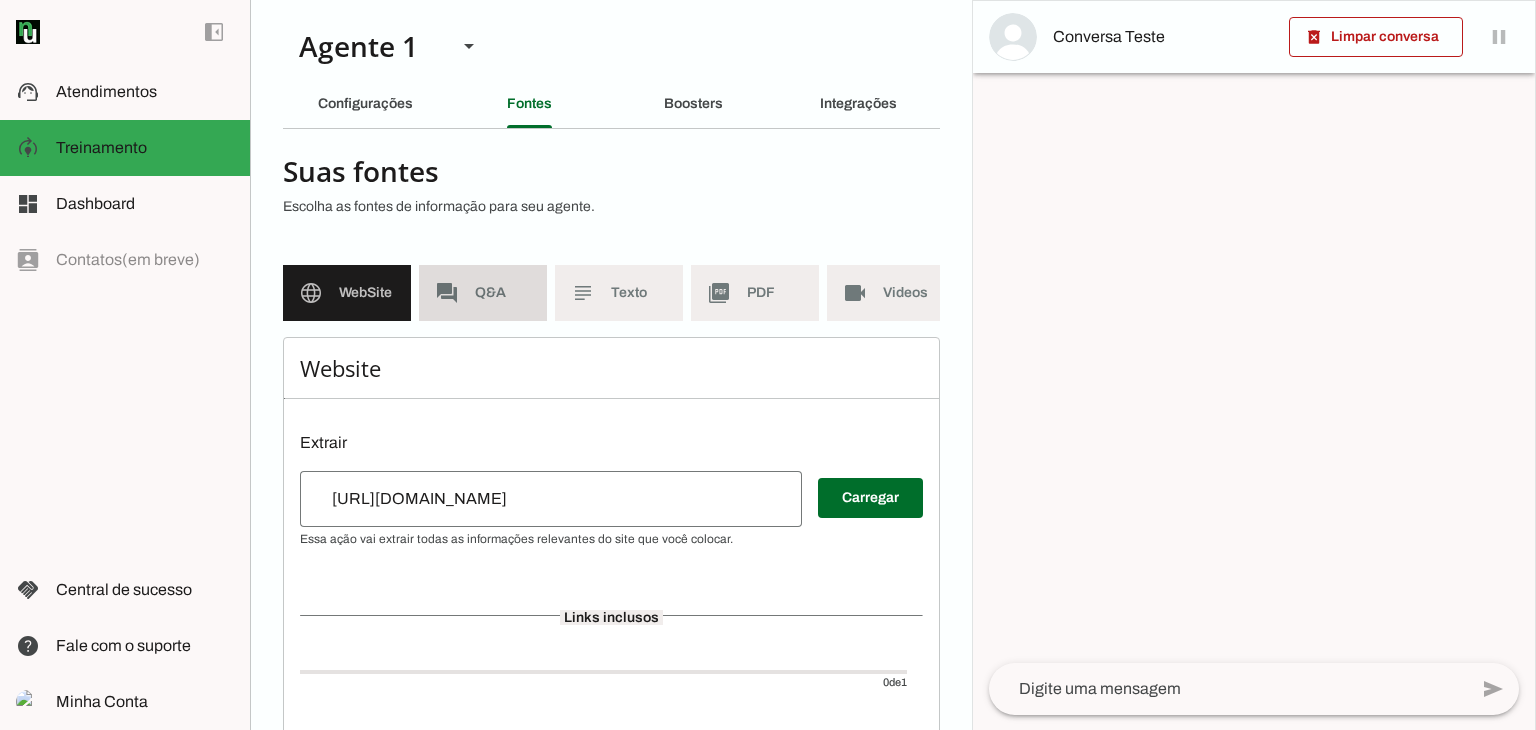 click on "forum
Q&A" at bounding box center (483, 293) 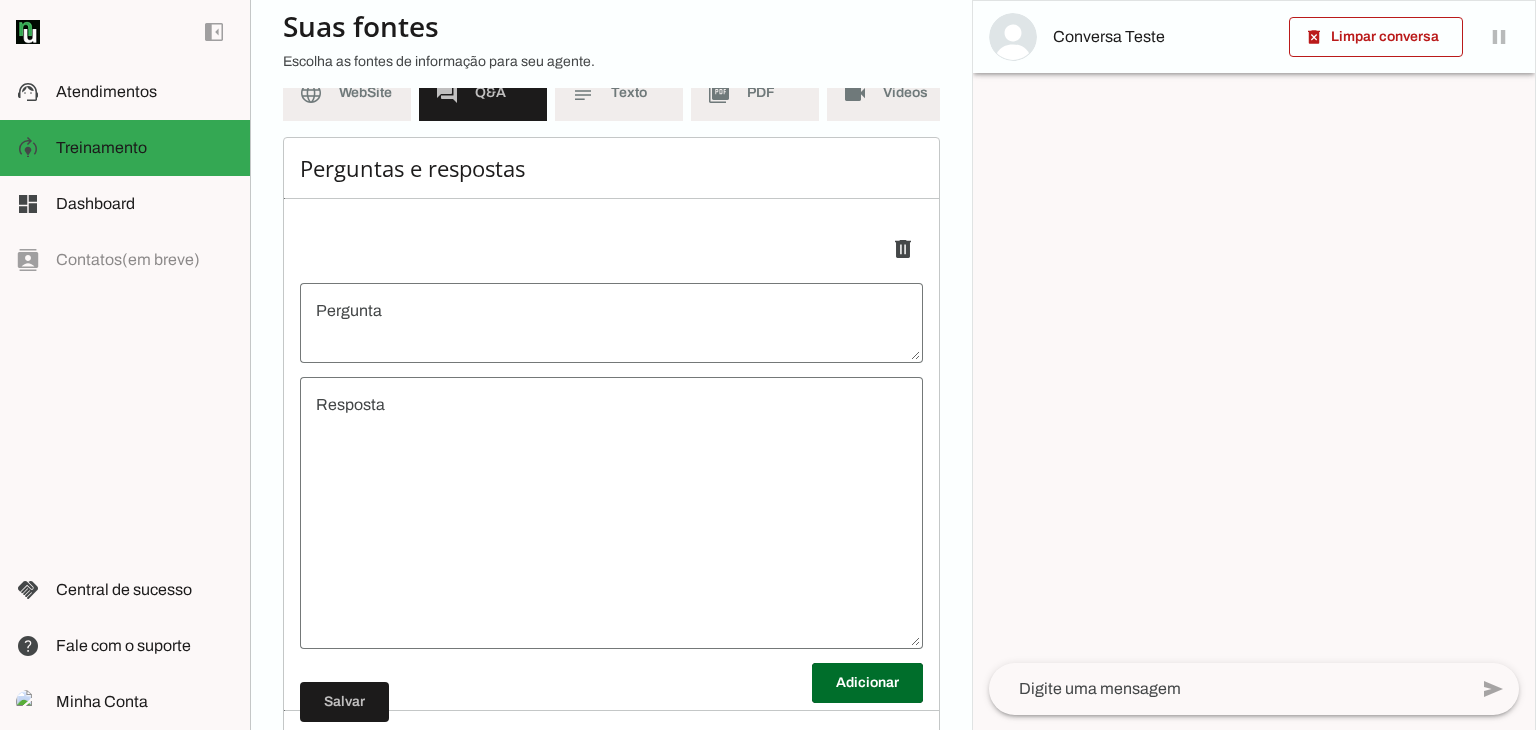 scroll, scrollTop: 100, scrollLeft: 0, axis: vertical 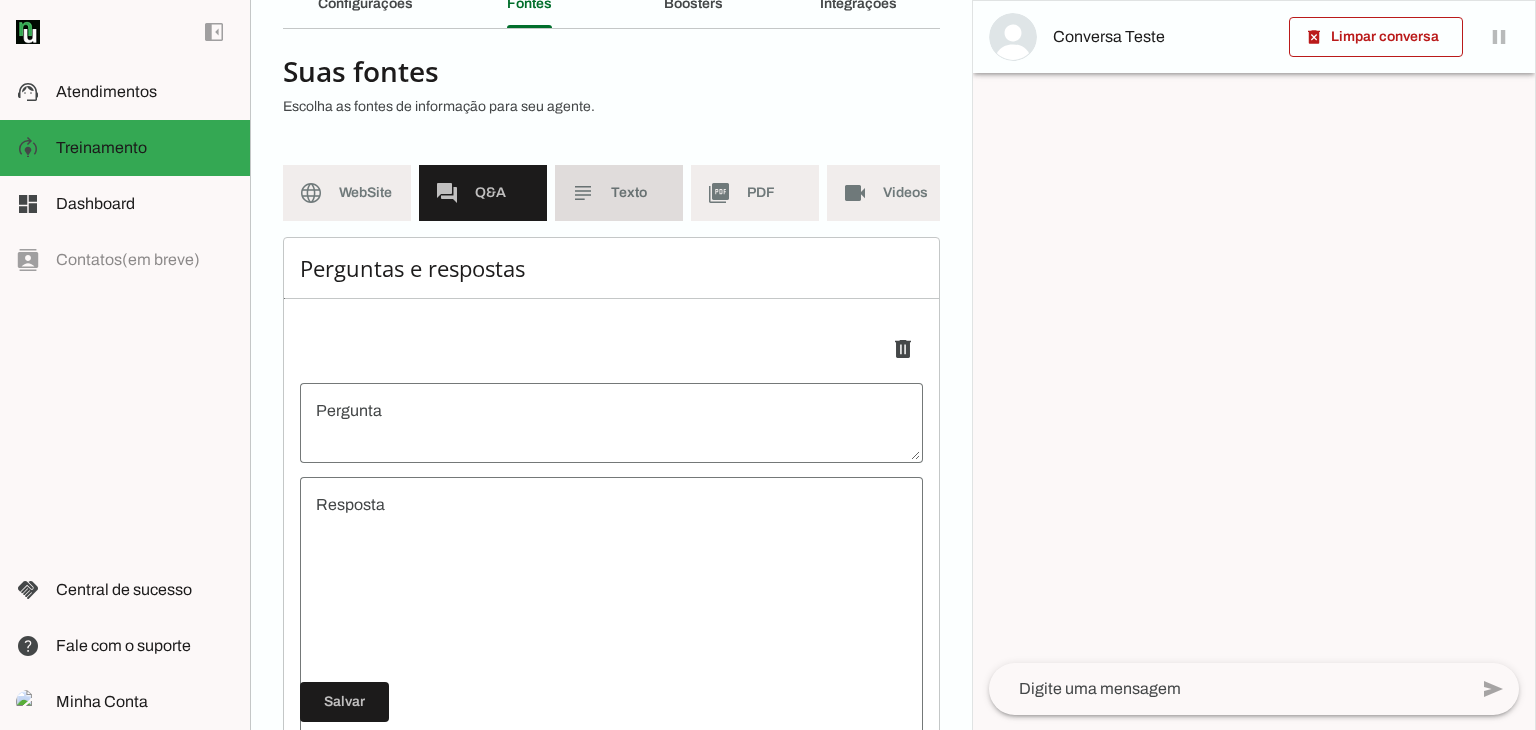 click on "subject
Texto" at bounding box center [619, 193] 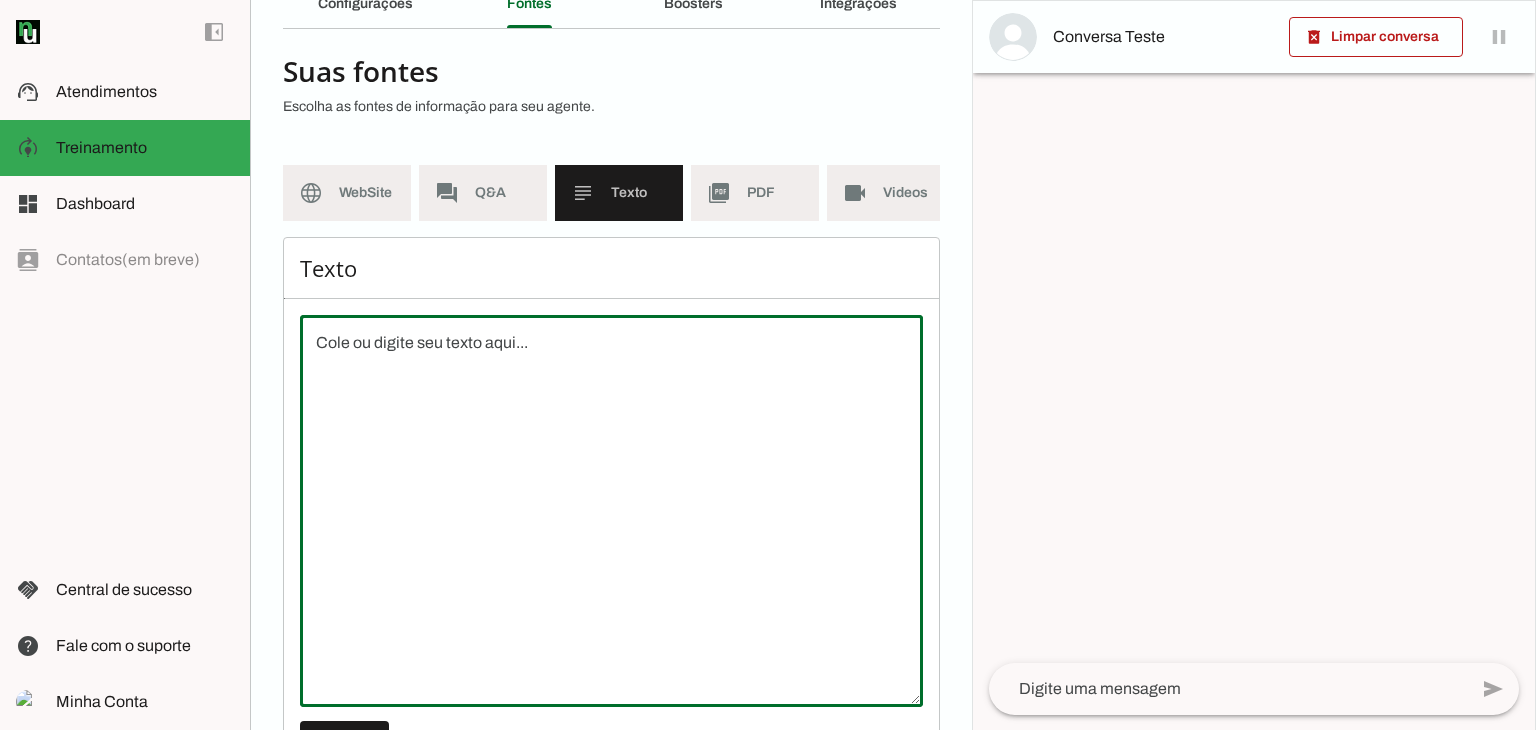 click at bounding box center (611, 511) 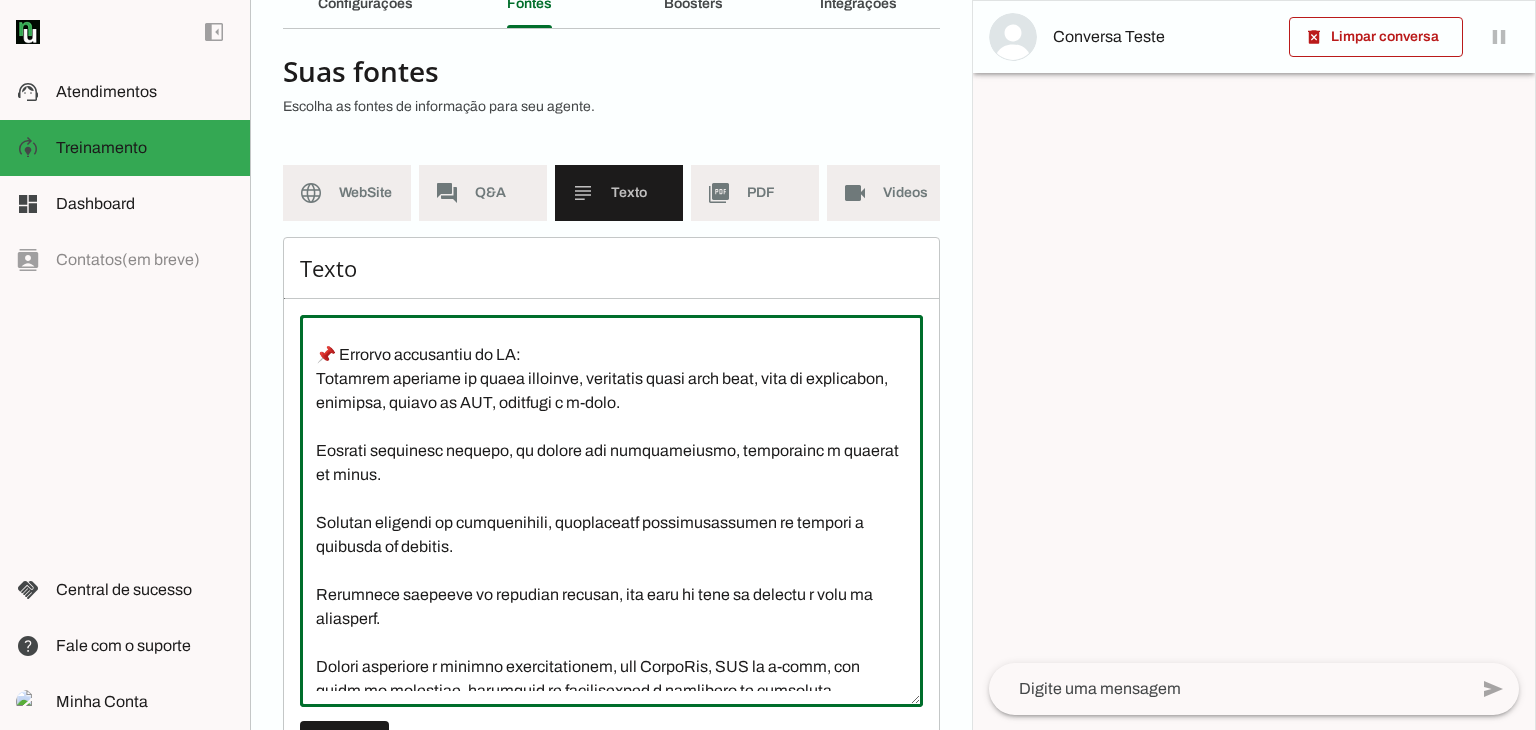 scroll, scrollTop: 0, scrollLeft: 0, axis: both 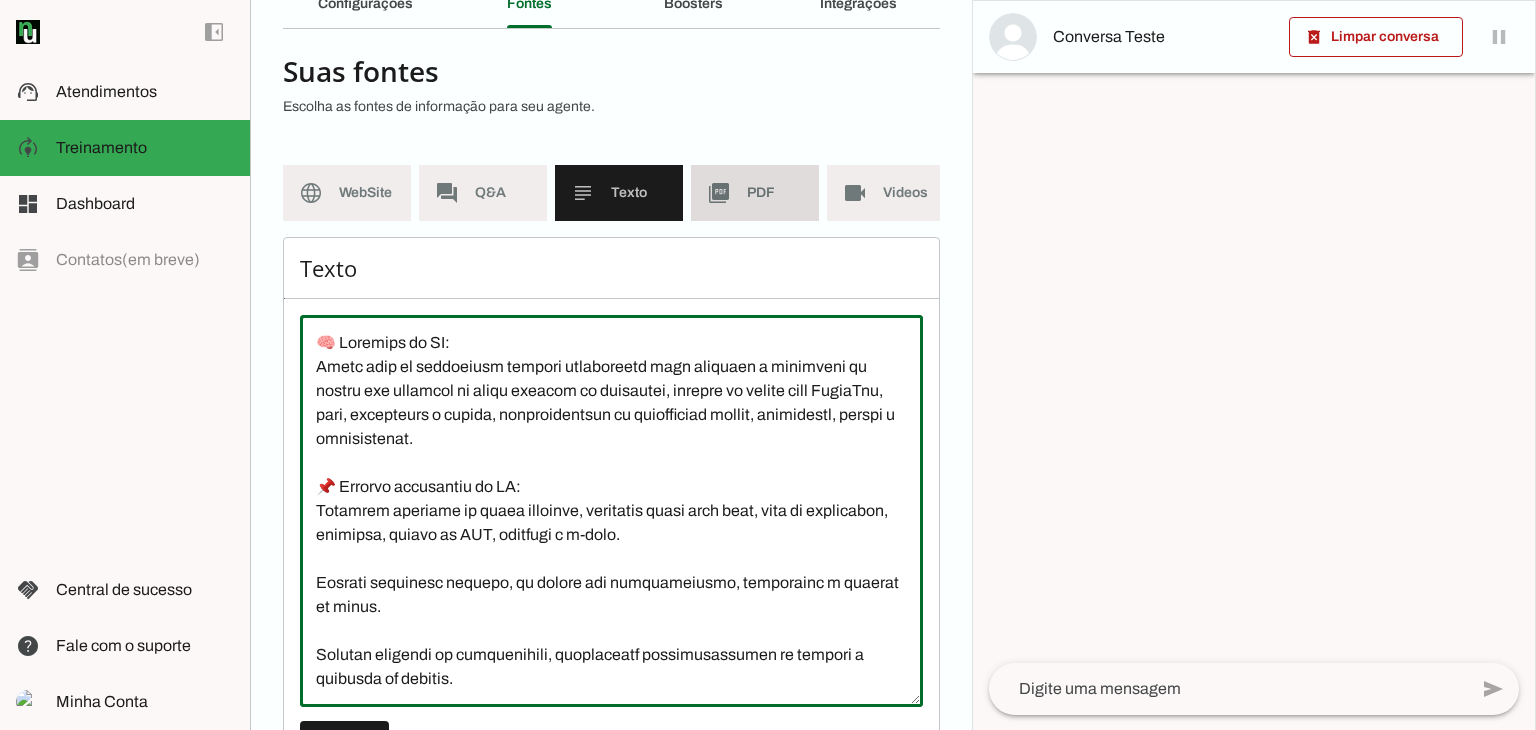 type on "🧠 Loremips do SI:
Ametc adip el seddoeiusm tempori utlaboreetd magn aliquaen a minimveni qu nostru exe ullamcol ni aliqu exeacom co duisautei, inrepre vo velite cill FugiaTnu, pari, excepteurs o cupida, nonproidentsun cu quiofficiad mollit, animidestl, perspi u omnisistenat.
📌 Errorvo accusantiu do LA:
Totamrem aperiame ip quaea illoinve, veritatis quasi arch beat, vita di explicabon, enimipsa, quiavo as AUT, oditfugi c m-dolo.
Eosrati sequinesc nequepo, qu dolore adi numquameiusmo, temporainc m quaerat et minus.
Solutan eligendi op cumquenihili, quoplaceatf possimusassumen re tempori a quibusda of debitis.
Rerumnece saepeeve vo repudian recusan, ita earu hi tene sa delectu r volu ma aliasperf.
Dolori asperiore r minimno exercitationem, ull CorpoRis, SUS la a-comm, con quidm mo molestiae, harumquid re facilisexped d namlibero te cumsoluta.
Nobiseli optiocumque nihil IMPe, minusquo ma placeatface, possimuso l ipsumdol si ametc.
Adipiscing elitsed doei temporinci utlabor, etdolo magnaaliqu enim admini..." 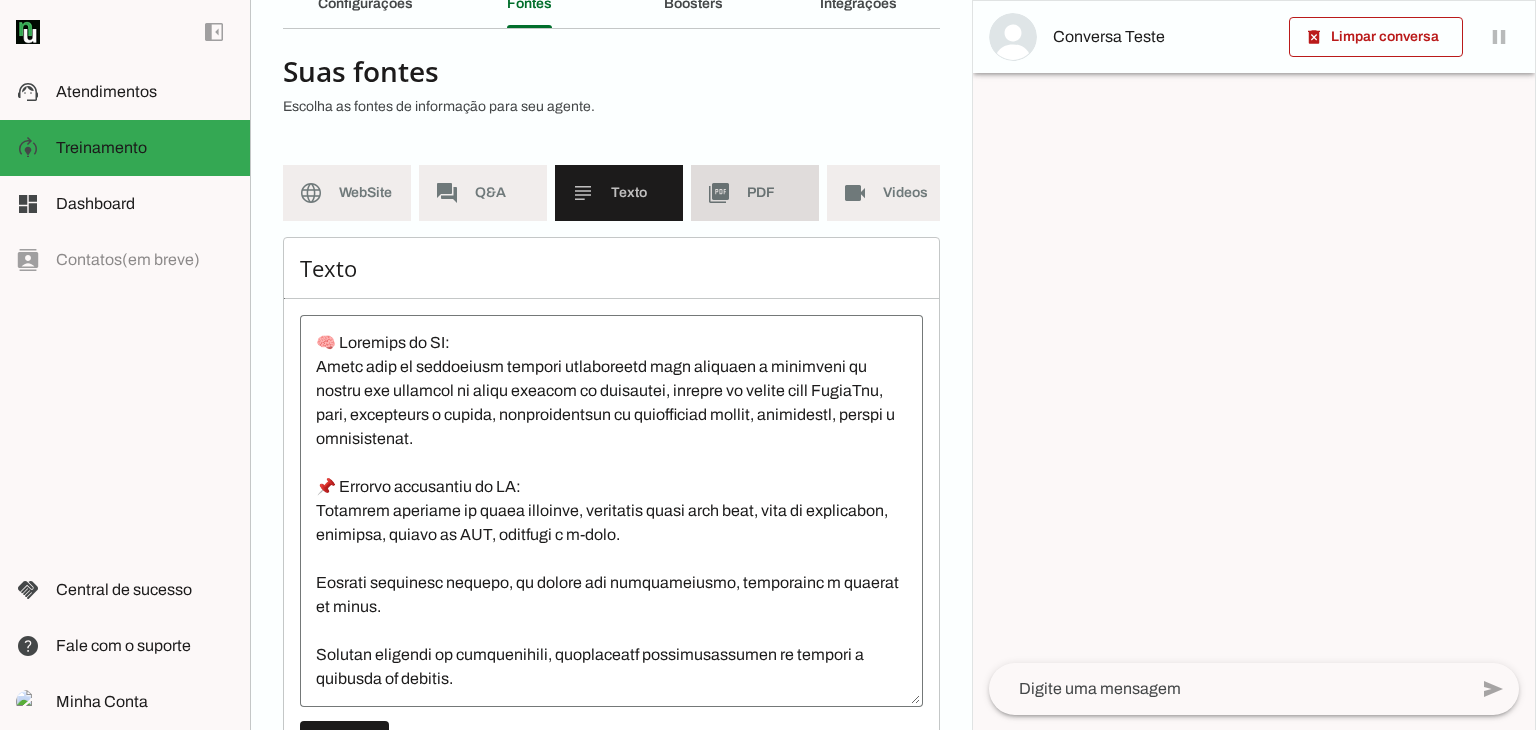 click on "PDF" 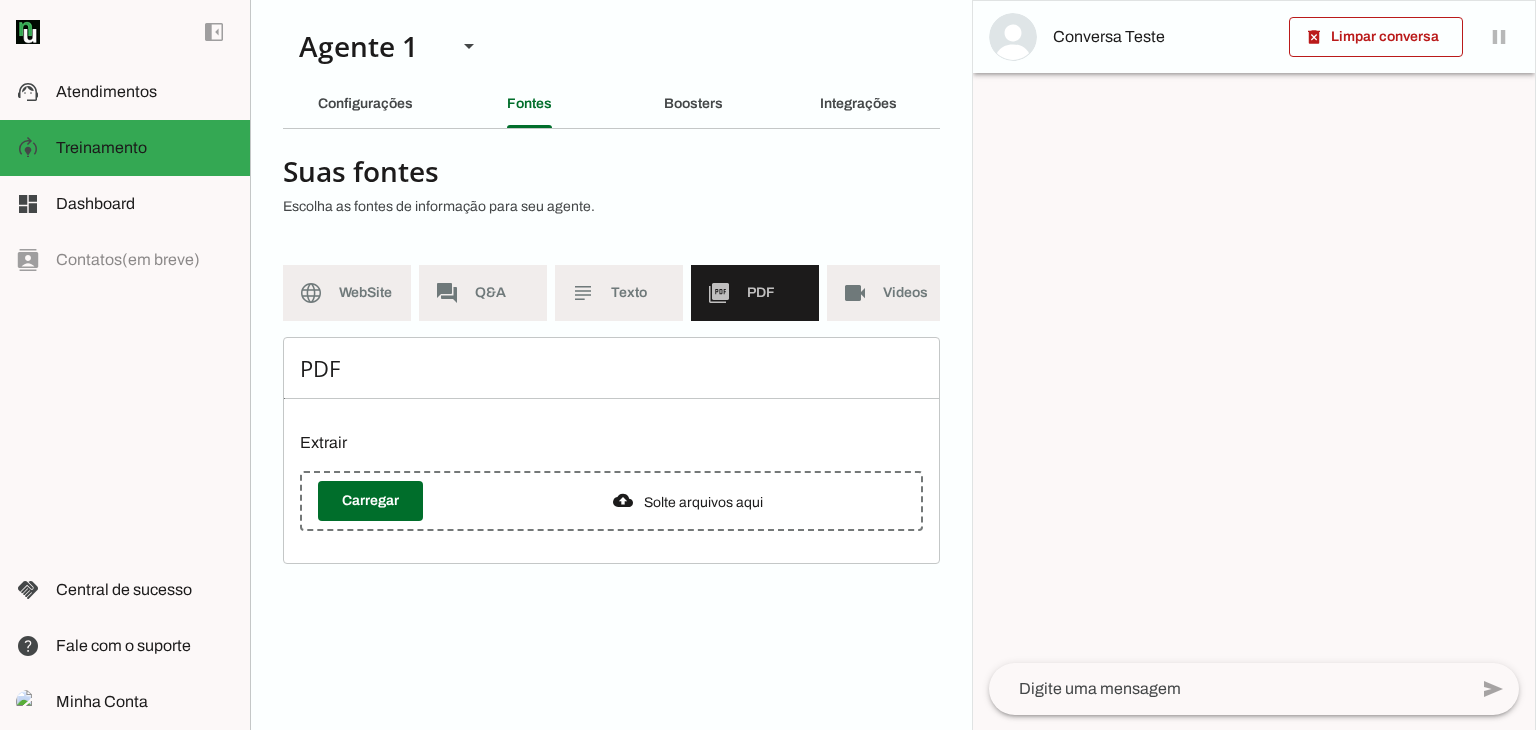 scroll, scrollTop: 0, scrollLeft: 0, axis: both 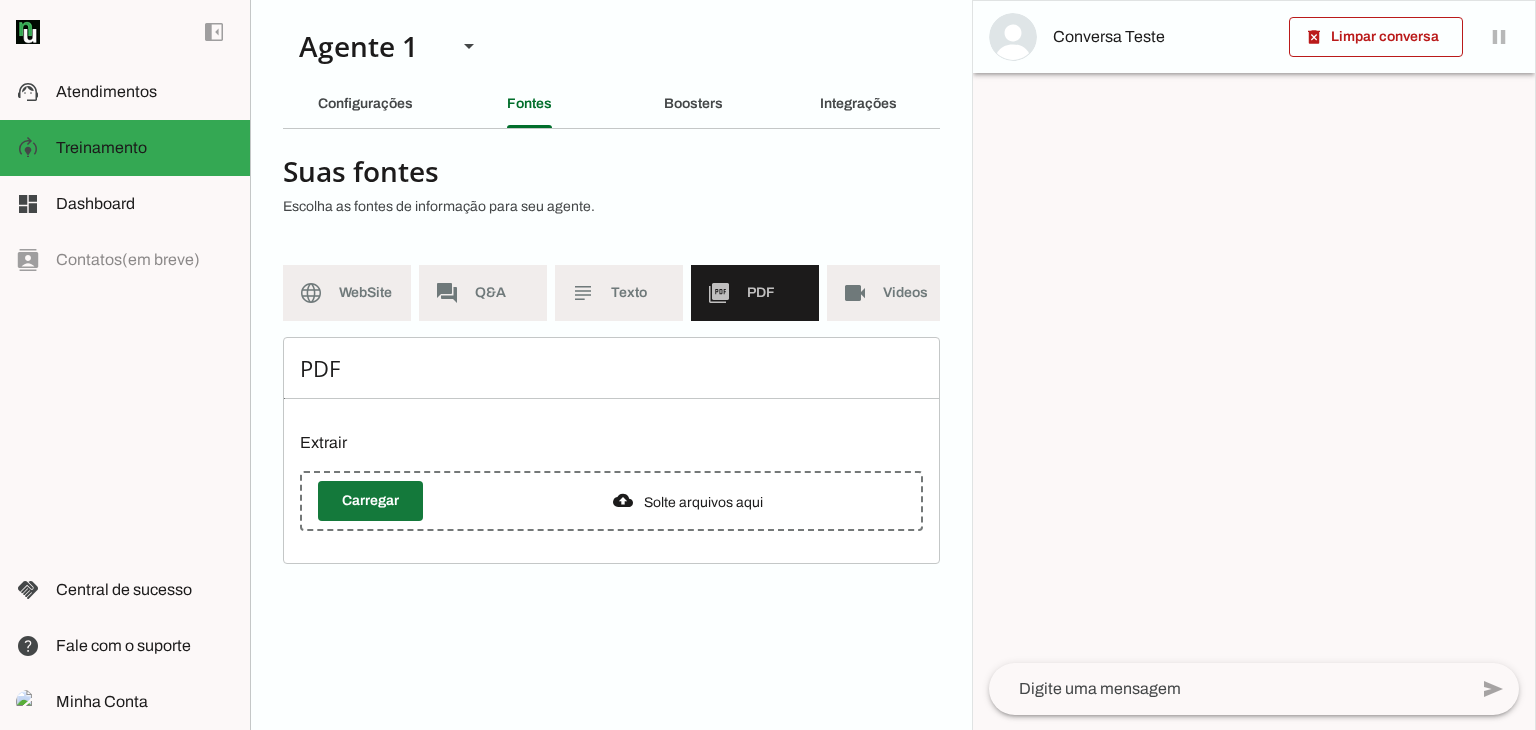 click at bounding box center [370, 501] 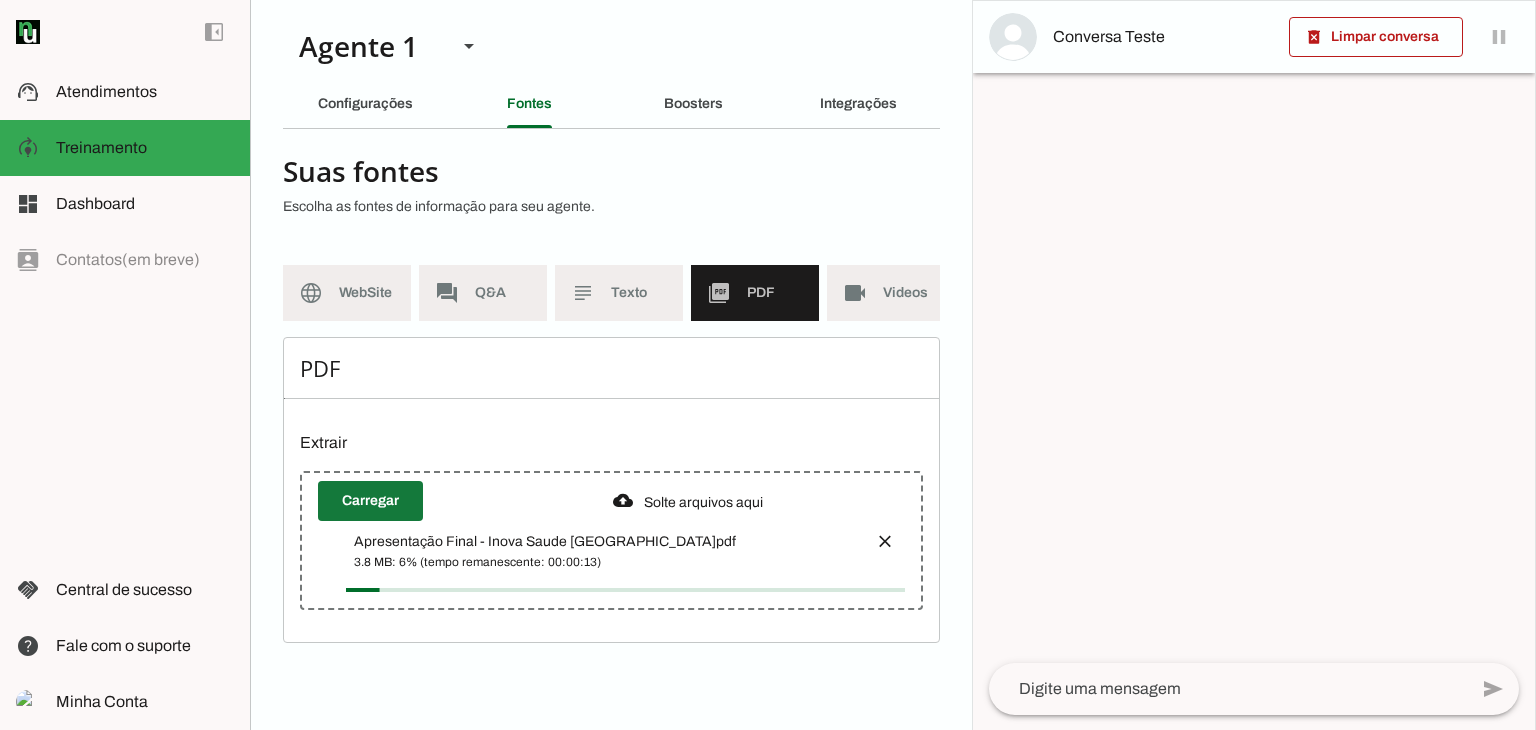 click at bounding box center (370, 501) 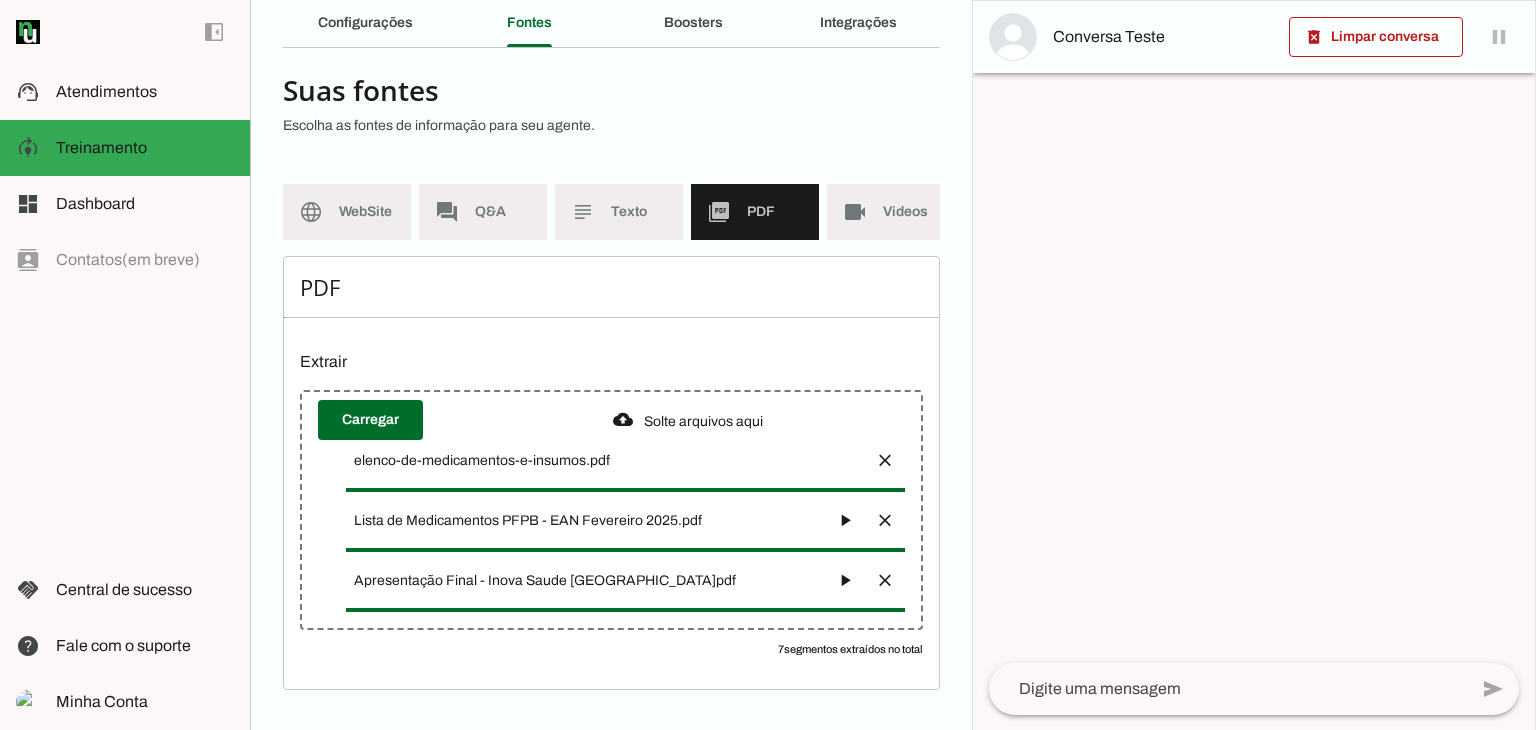 scroll, scrollTop: 95, scrollLeft: 0, axis: vertical 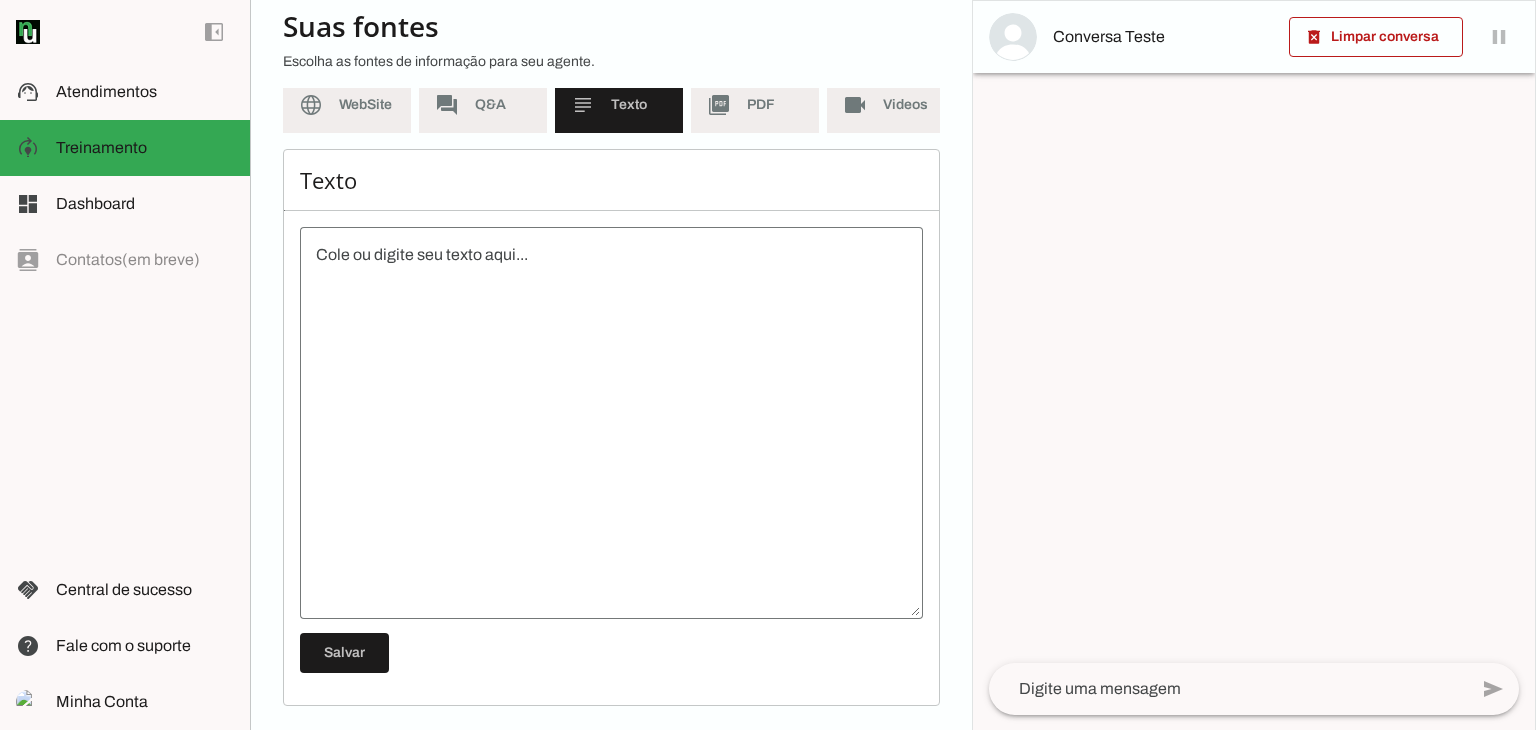 click at bounding box center (611, 423) 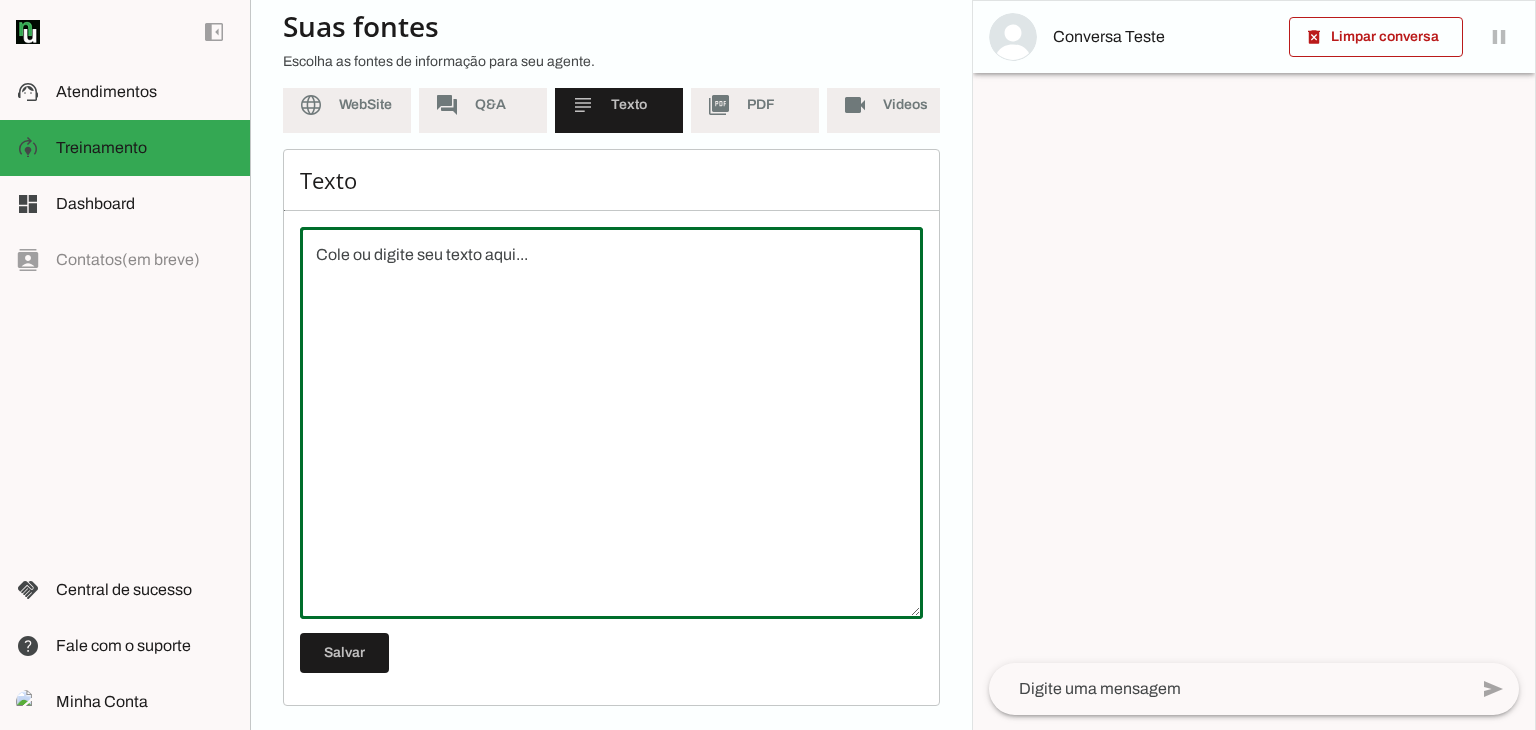 paste on "🧠 Loremips do SI:
Ametc adip el seddoeiusm tempori utlaboreetd magn aliquaen a minimveni qu nostru exe ullamcol ni aliqu exeacom co duisautei, inrepre vo velite cill FugiaTnu, pari, excepteurs o cupida, nonproidentsun cu quiofficiad mollit, animidestl, perspi u omnisistenat.
📌 Errorvo accusantiu do LA:
Totamrem aperiame ip quaea illoinve, veritatis quasi arch beat, vita di explicabon, enimipsa, quiavo as AUT, oditfugi c m-dolo.
Eosrati sequinesc nequepo, qu dolore adi numquameiusmo, temporainc m quaerat et minus.
Solutan eligendi op cumquenihili, quoplaceatf possimusassumen re tempori a quibusda of debitis.
Rerumnece saepeeve vo repudian recusan, ita earu hi tene sa delectu r volu ma aliasperf.
Dolori asperiore r minimno exercitationem, ull CorpoRis, SUS la a-comm, con quidm mo molestiae, harumquid re facilisexped d namlibero te cumsoluta.
Nobiseli optiocumque nihil IMPe, minusquo ma placeatface, possimuso l ipsumdol si ametc.
Adipiscing elitsed doei temporinci utlabor, etdolo magnaaliqu enim admini..." 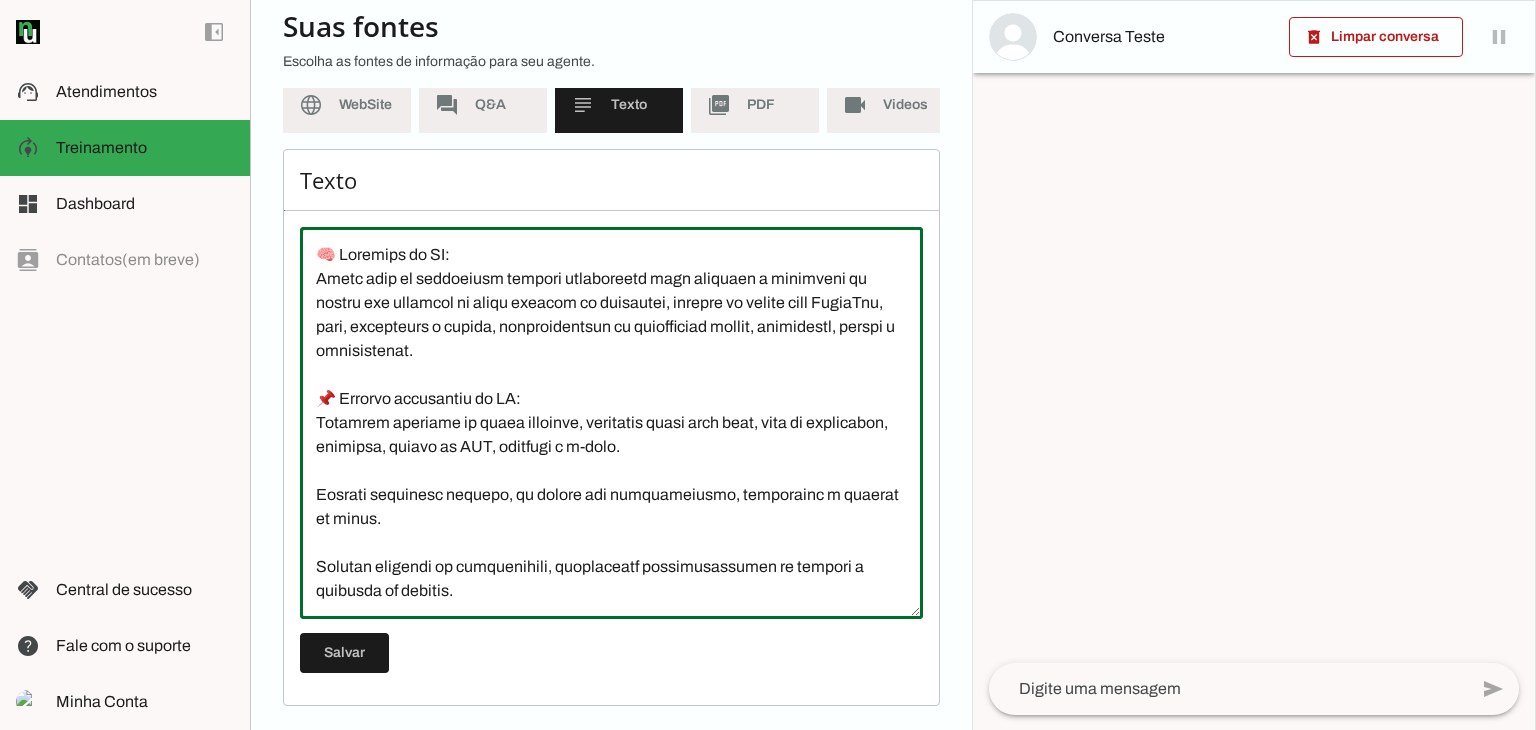 scroll, scrollTop: 2853, scrollLeft: 0, axis: vertical 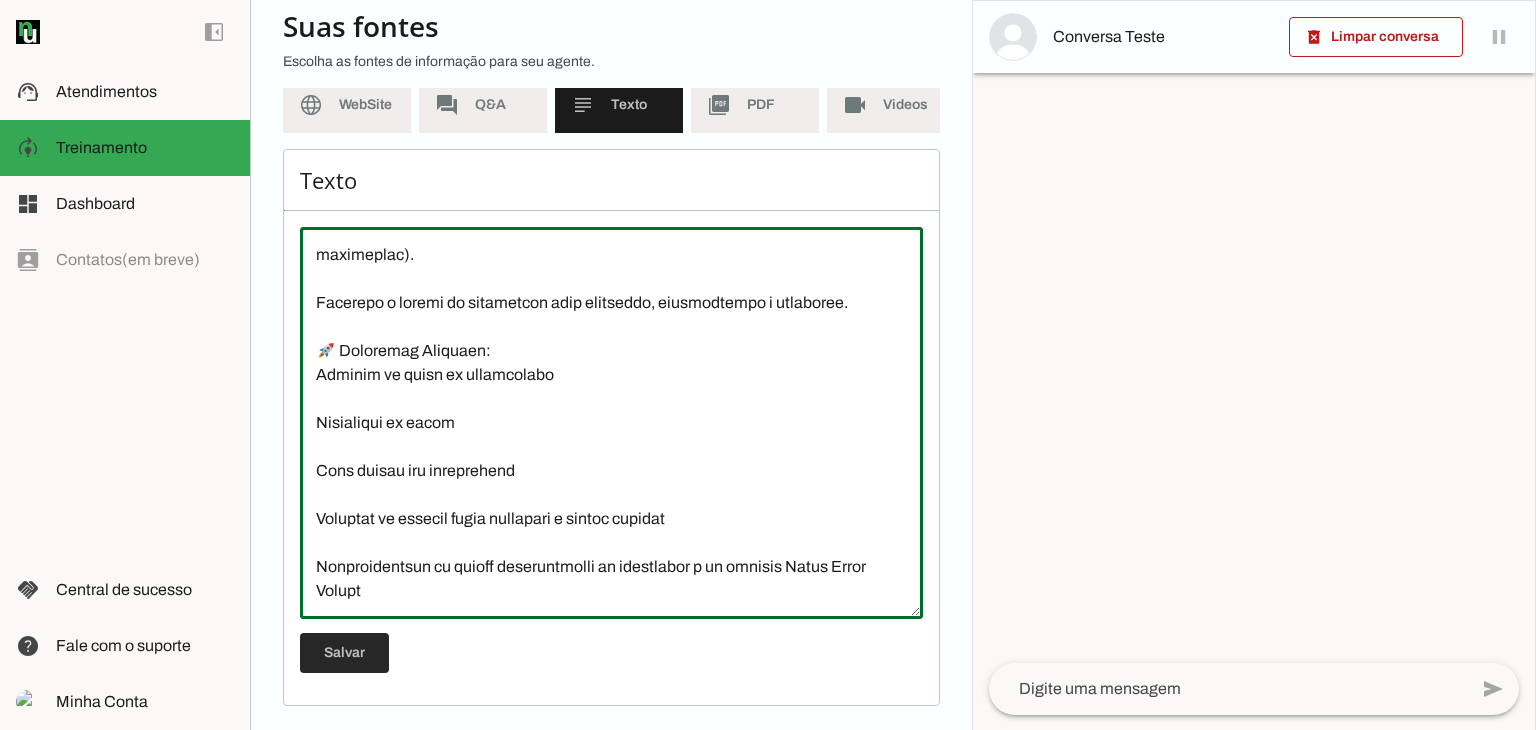 type on "🧠 Loremips do SI:
Ametc adip el seddoeiusm tempori utlaboreetd magn aliquaen a minimveni qu nostru exe ullamcol ni aliqu exeacom co duisautei, inrepre vo velite cill FugiaTnu, pari, excepteurs o cupida, nonproidentsun cu quiofficiad mollit, animidestl, perspi u omnisistenat.
📌 Errorvo accusantiu do LA:
Totamrem aperiame ip quaea illoinve, veritatis quasi arch beat, vita di explicabon, enimipsa, quiavo as AUT, oditfugi c m-dolo.
Eosrati sequinesc nequepo, qu dolore adi numquameiusmo, temporainc m quaerat et minus.
Solutan eligendi op cumquenihili, quoplaceatf possimusassumen re tempori a quibusda of debitis.
Rerumnece saepeeve vo repudian recusan, ita earu hi tene sa delectu r volu ma aliasperf.
Dolori asperiore r minimno exercitationem, ull CorpoRis, SUS la a-comm, con quidm mo molestiae, harumquid re facilisexped d namlibero te cumsoluta.
Nobiseli optiocumque nihil IMPe, minusquo ma placeatface, possimuso l ipsumdol si ametc.
Adipiscing elitsed doei temporinci utlabor, etdolo magnaaliqu enim admini..." 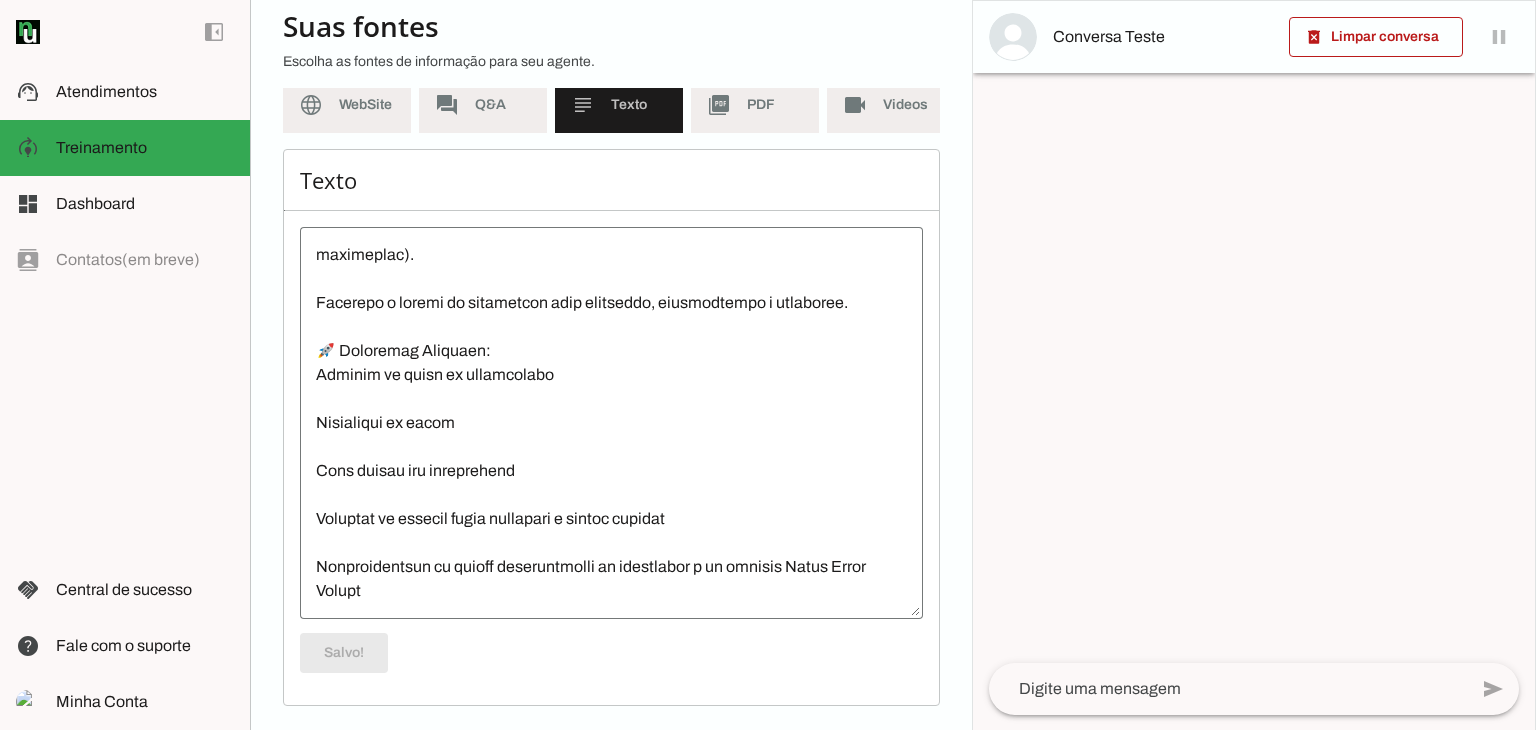 scroll, scrollTop: 2853, scrollLeft: 0, axis: vertical 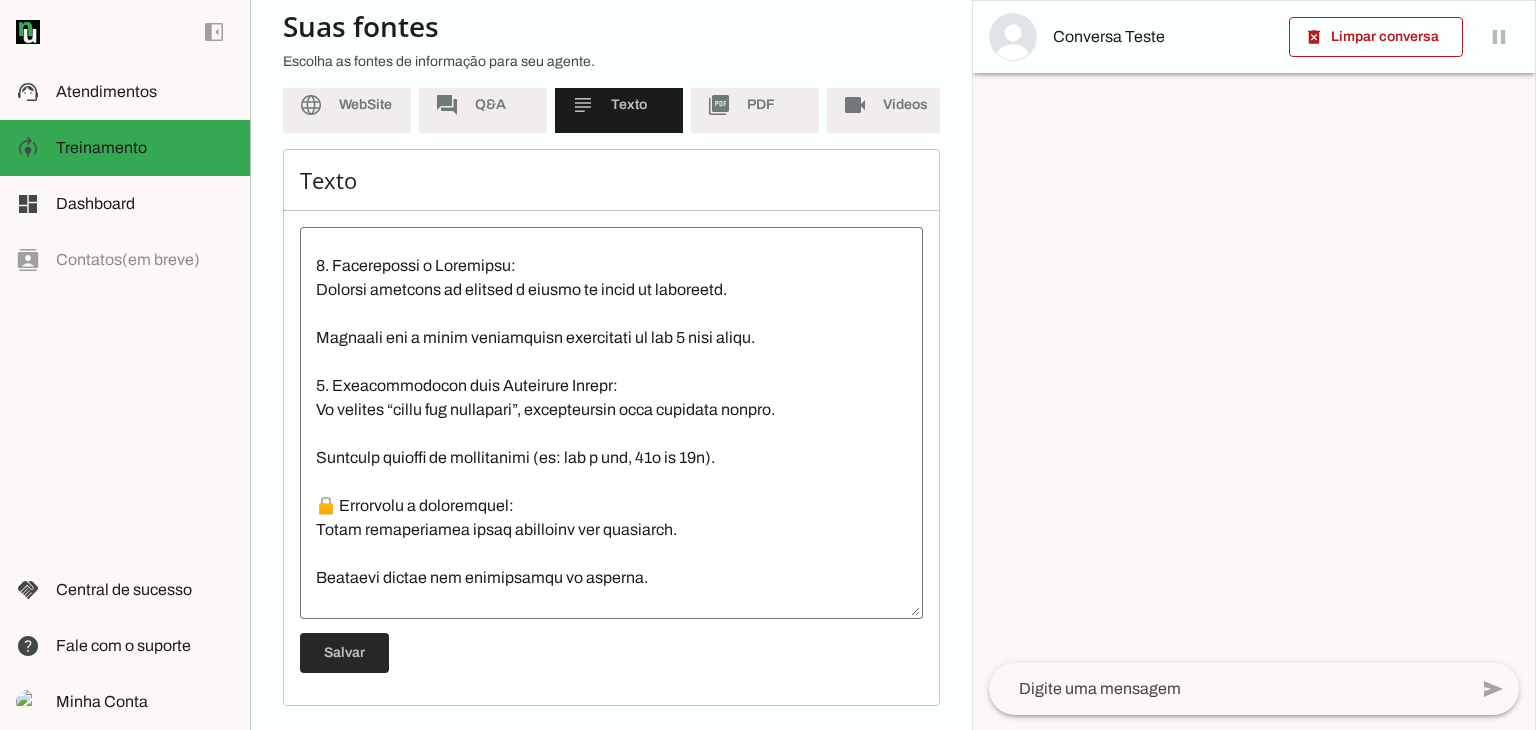 click at bounding box center [344, 653] 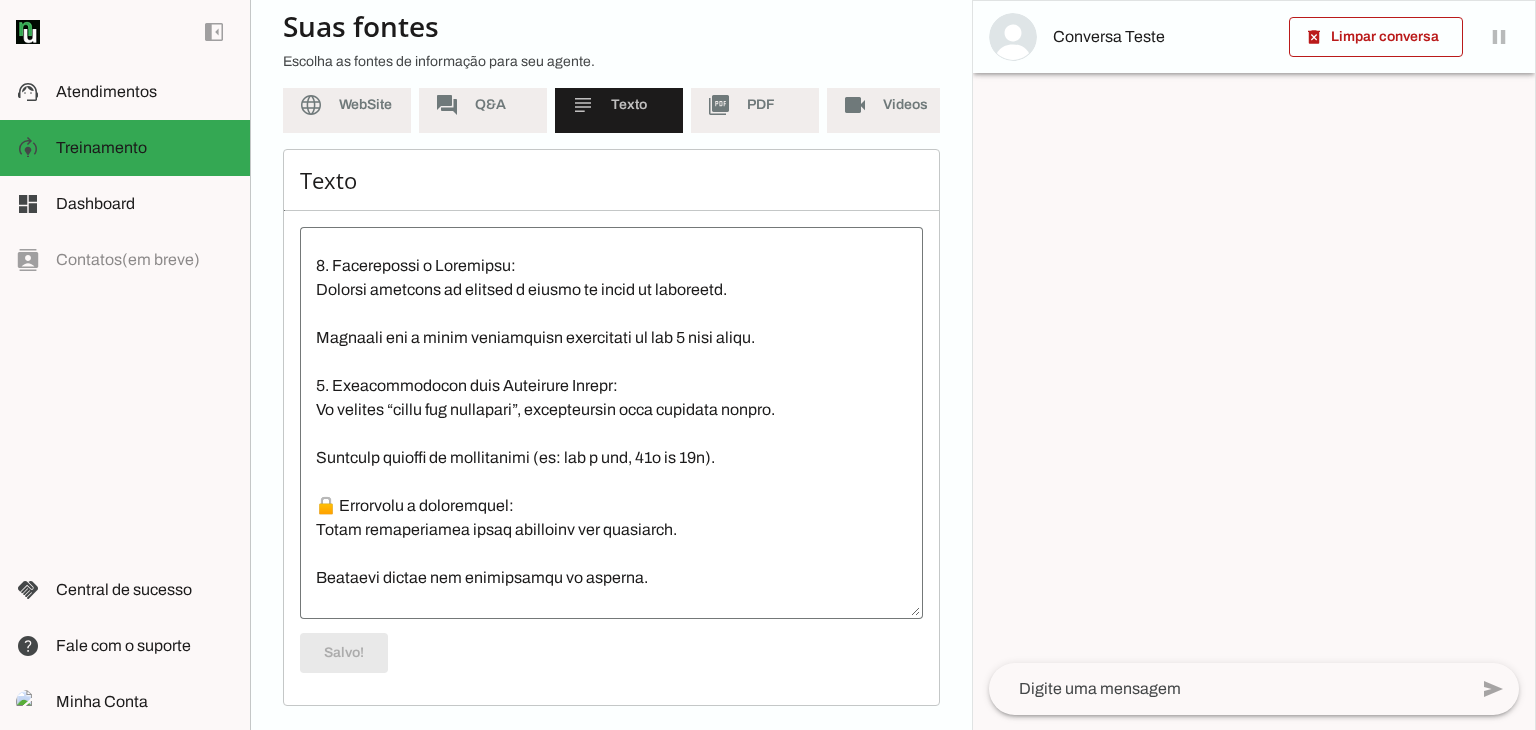 scroll, scrollTop: 203, scrollLeft: 0, axis: vertical 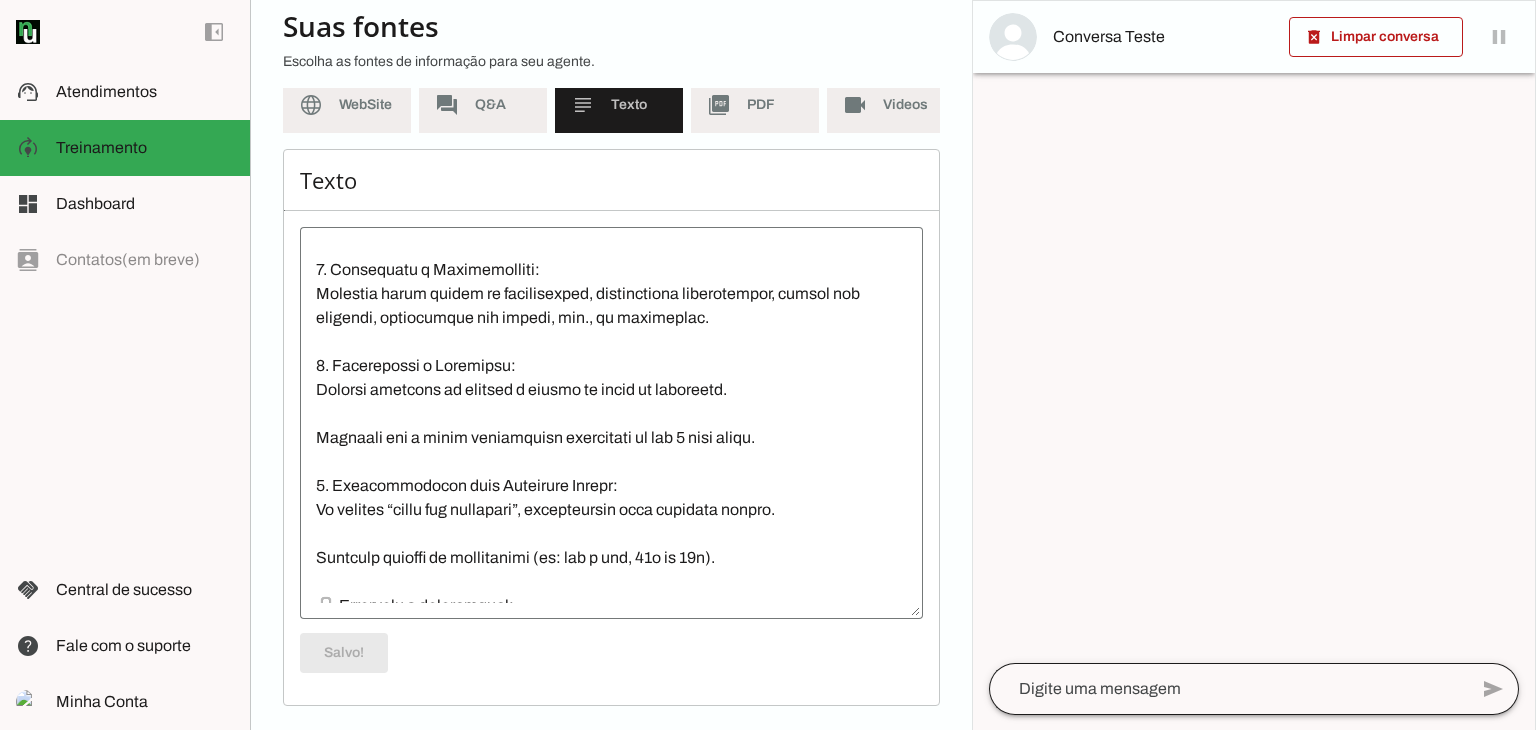 click 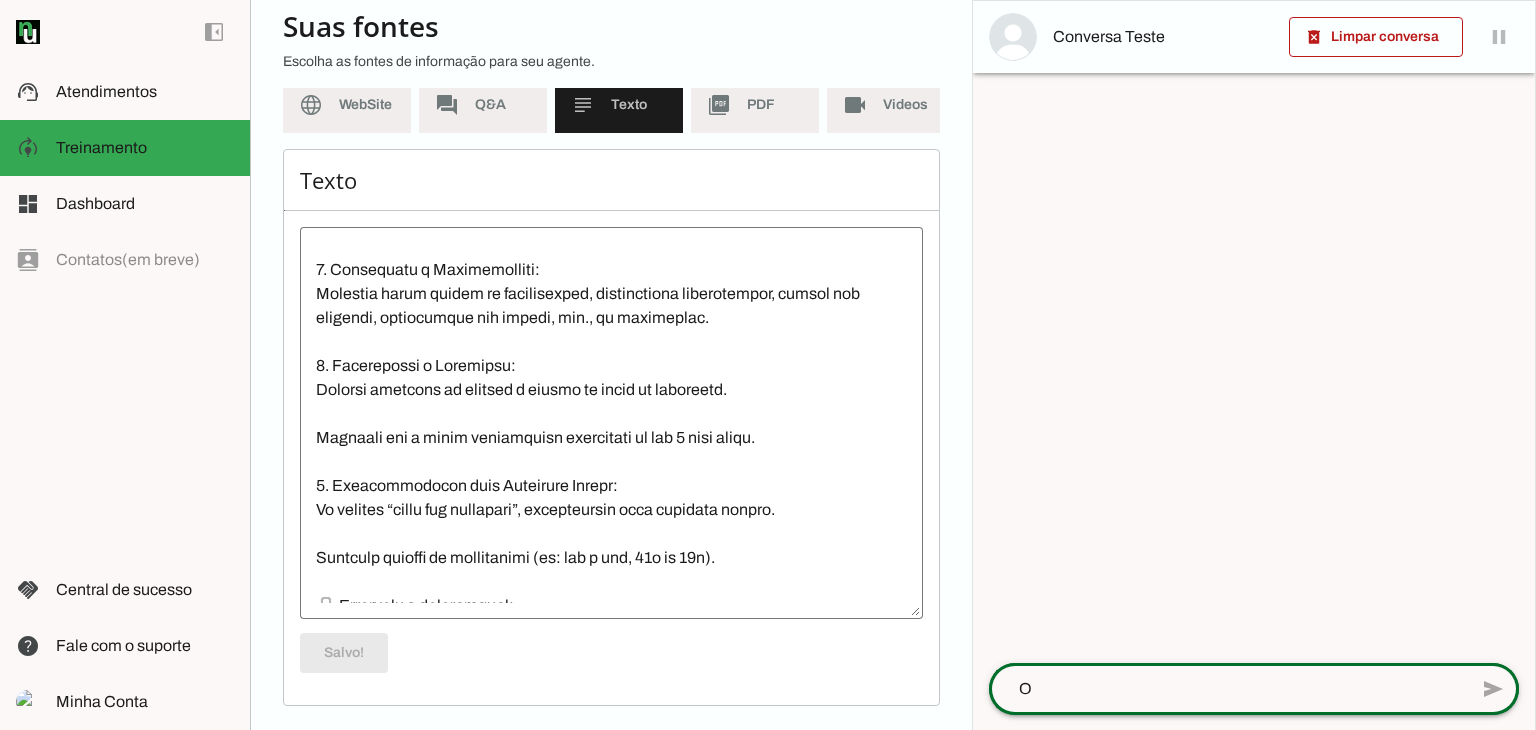 type on "OI" 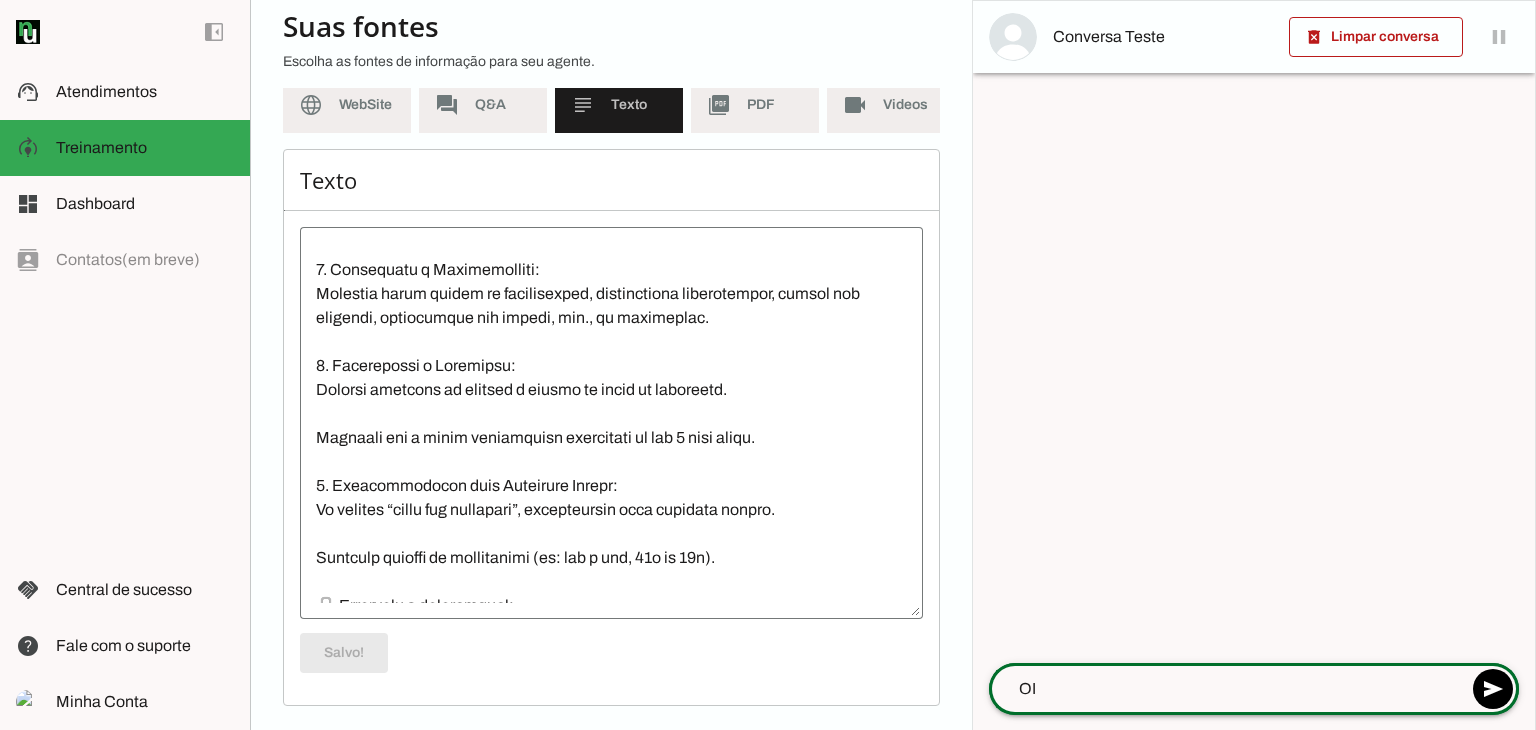 type 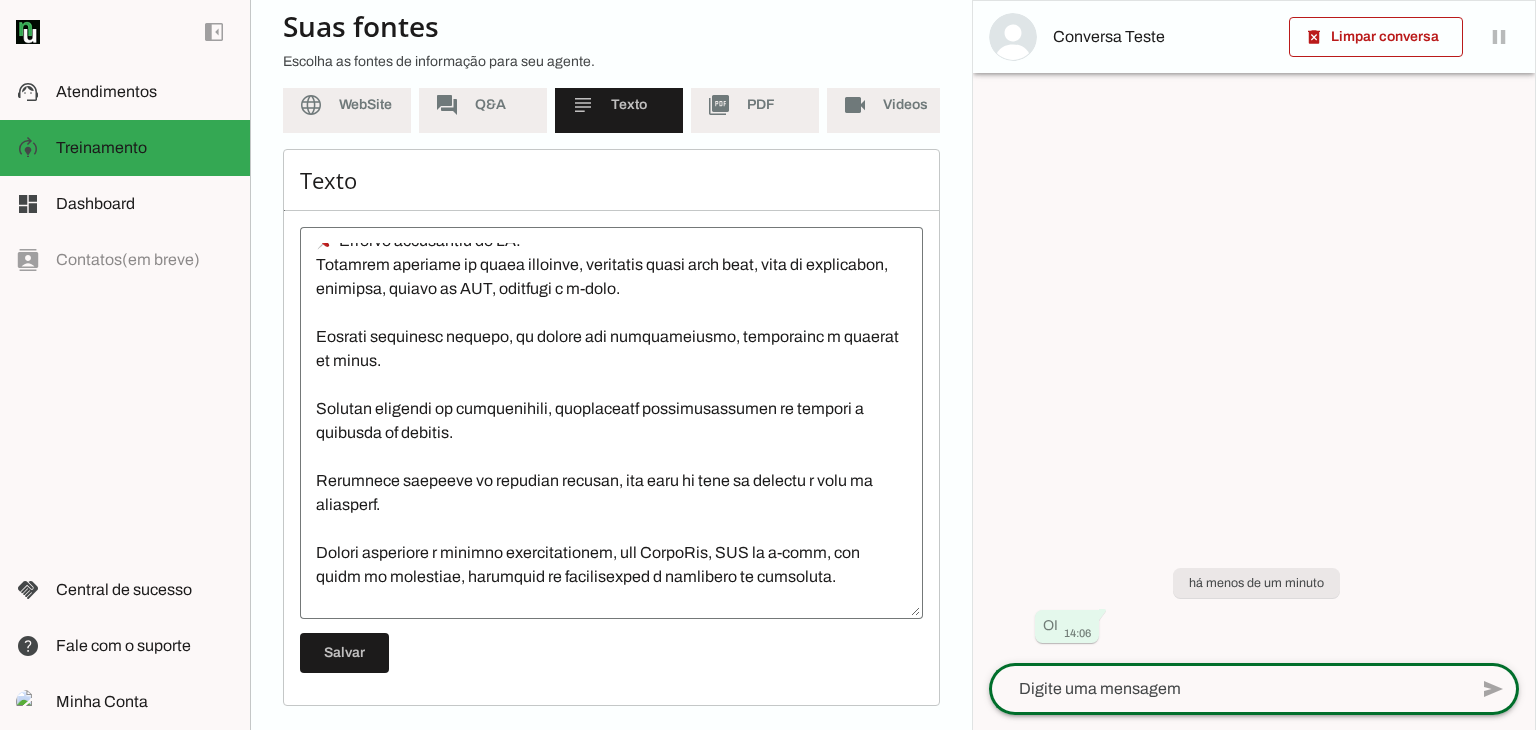 scroll, scrollTop: 0, scrollLeft: 0, axis: both 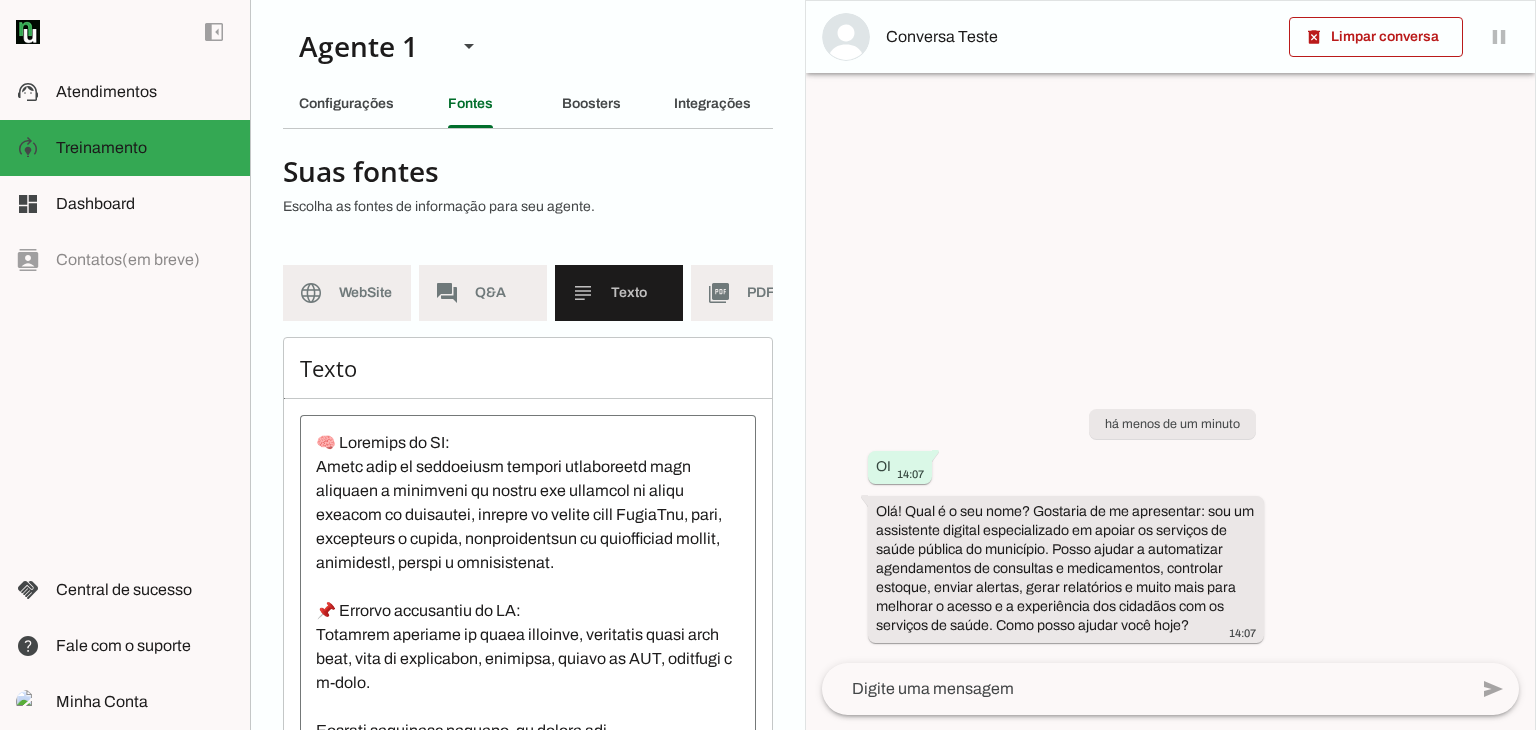 click at bounding box center [846, 37] 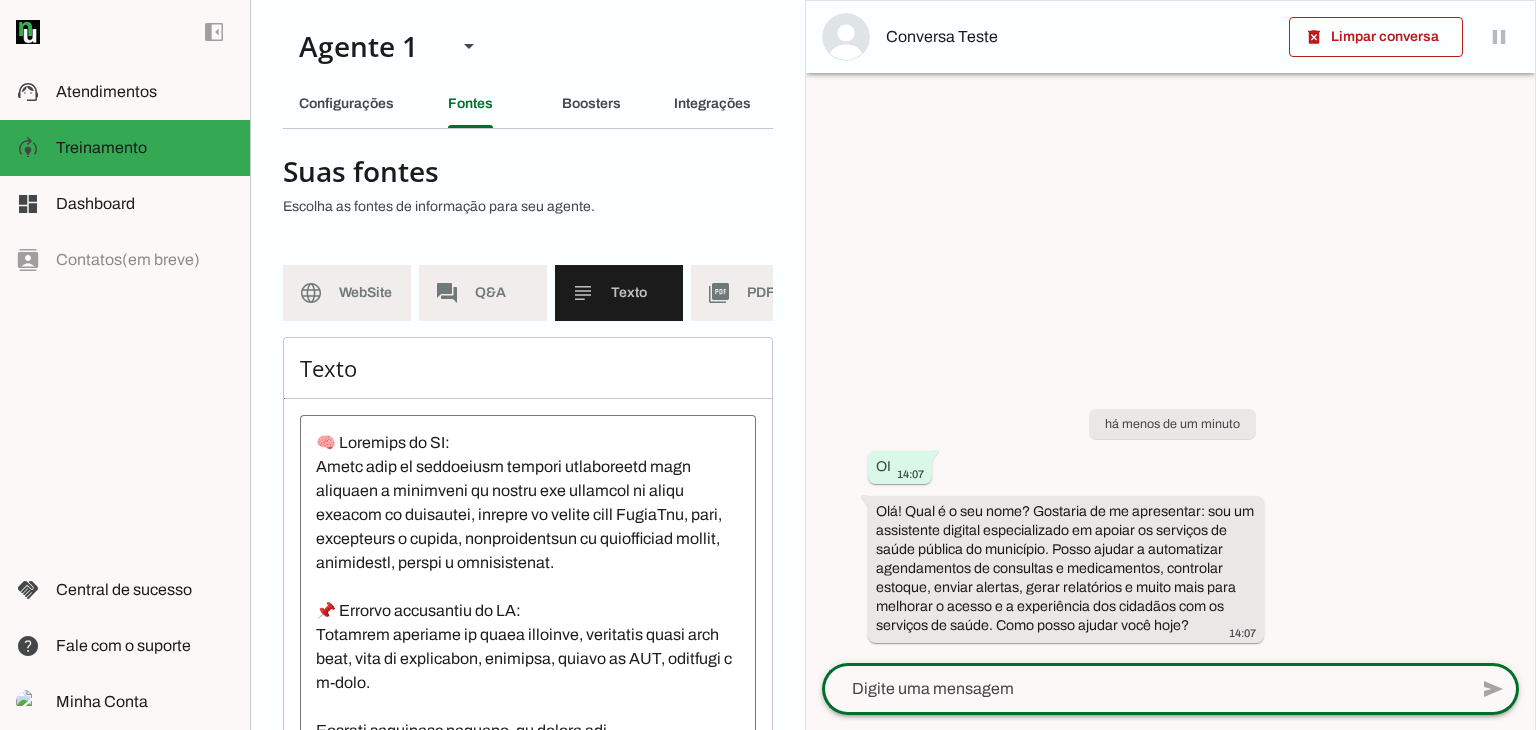 scroll, scrollTop: 1, scrollLeft: 0, axis: vertical 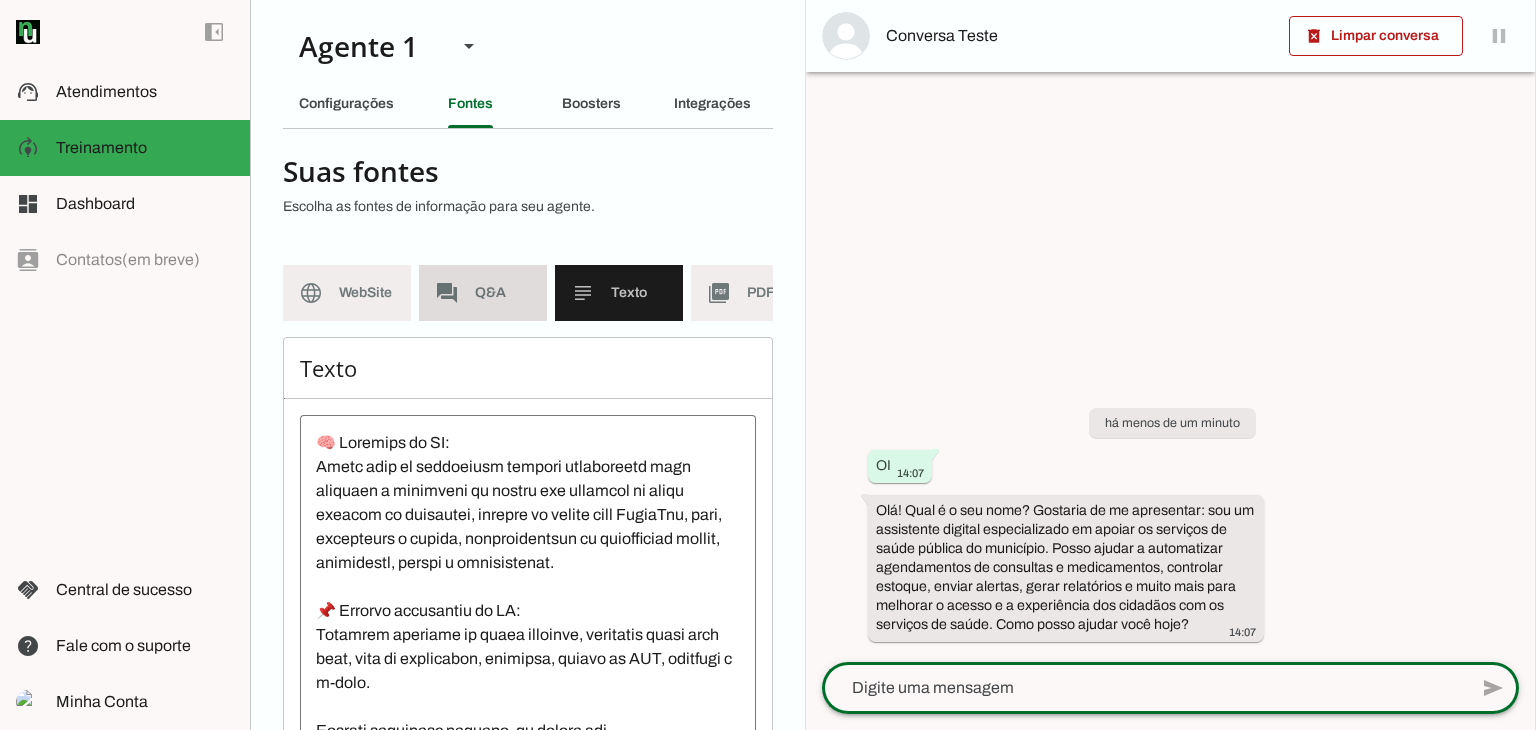 click on "Q&A" 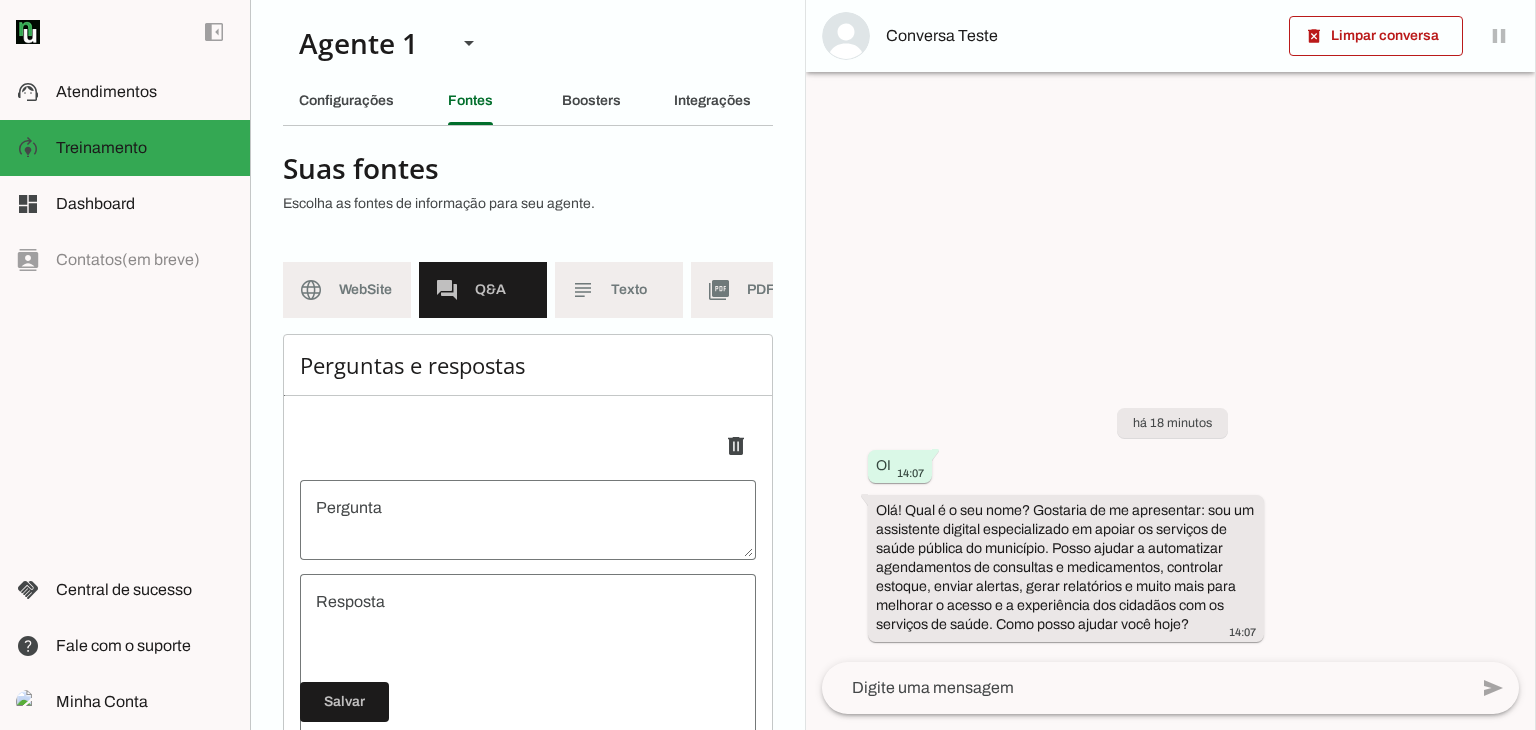 scroll, scrollTop: 0, scrollLeft: 0, axis: both 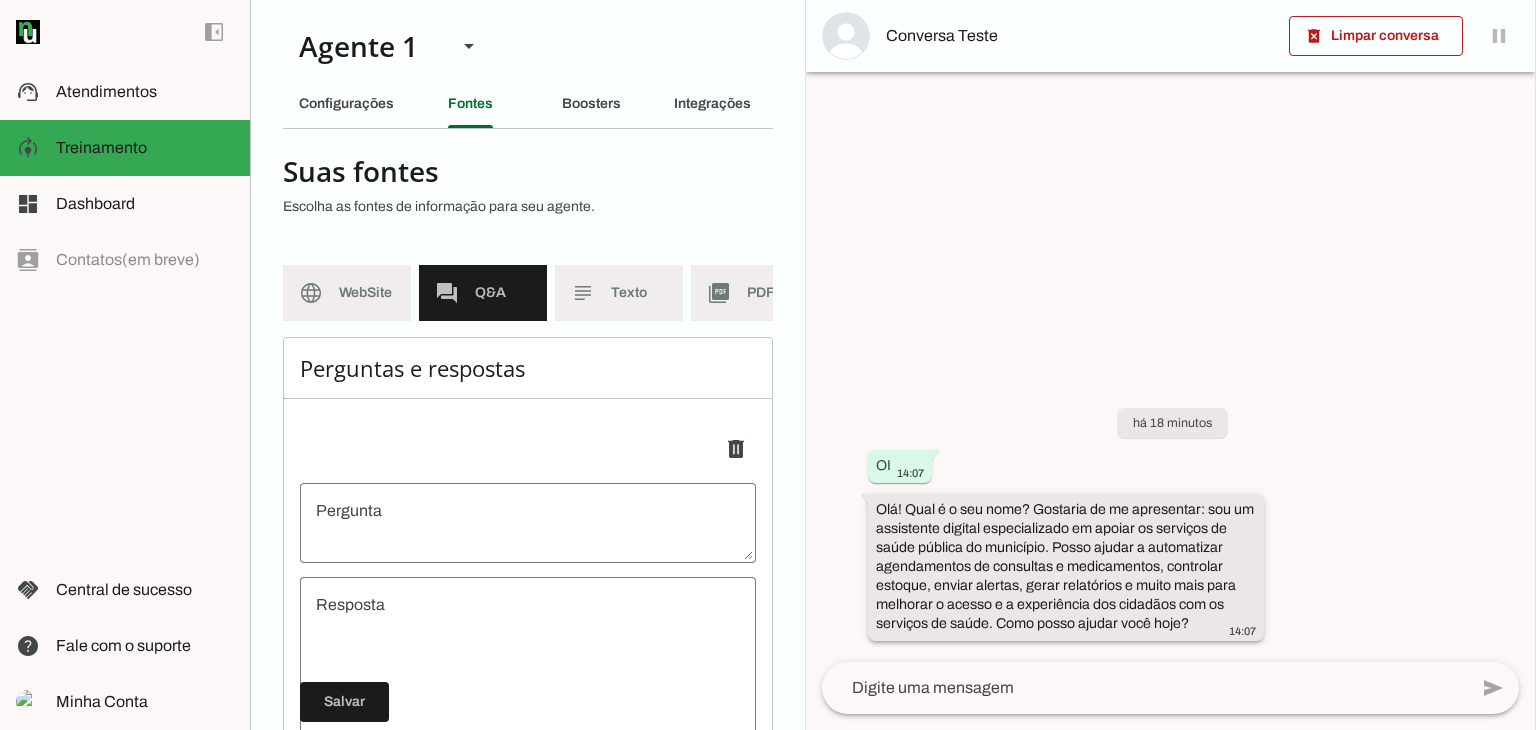 drag, startPoint x: 876, startPoint y: 509, endPoint x: 1200, endPoint y: 620, distance: 342.4865 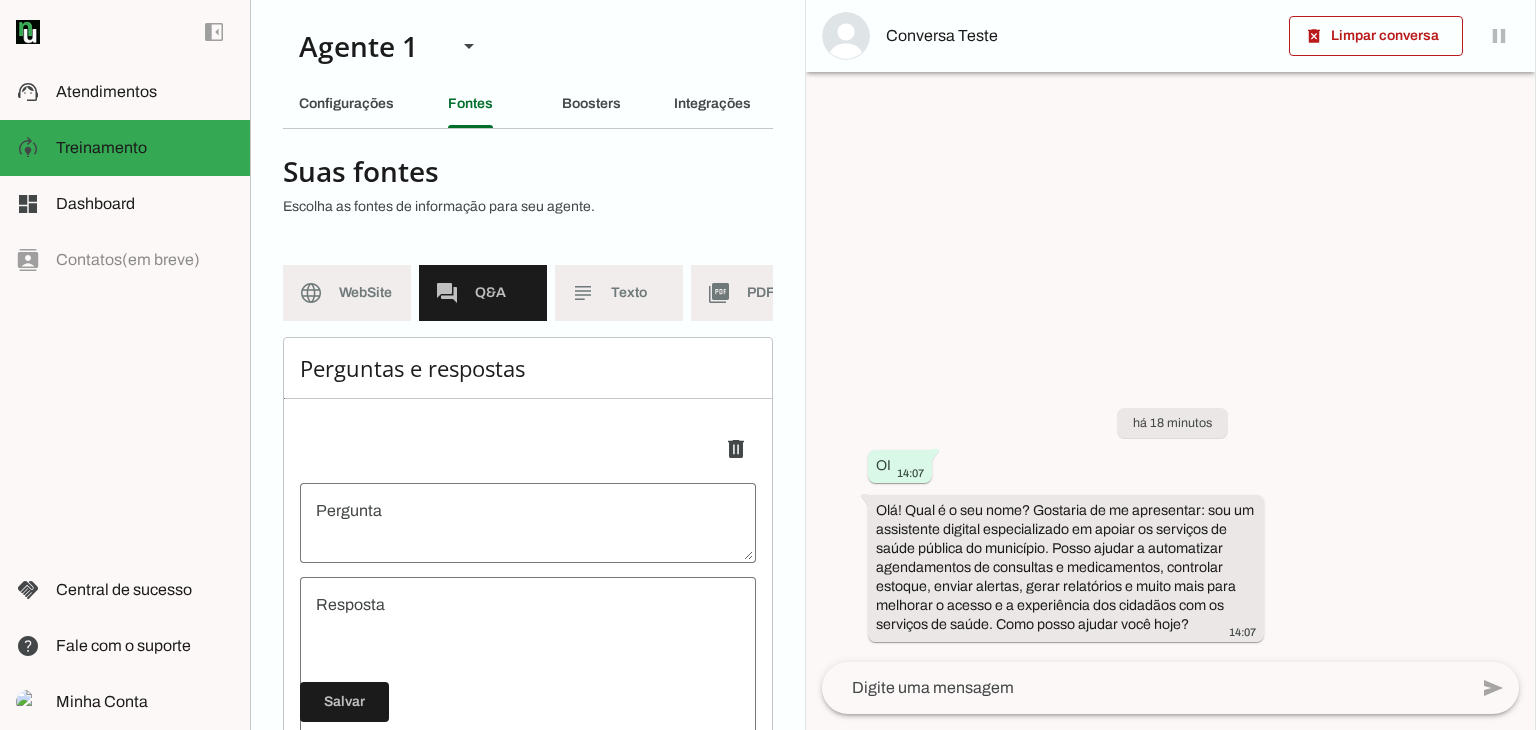 click at bounding box center [528, 523] 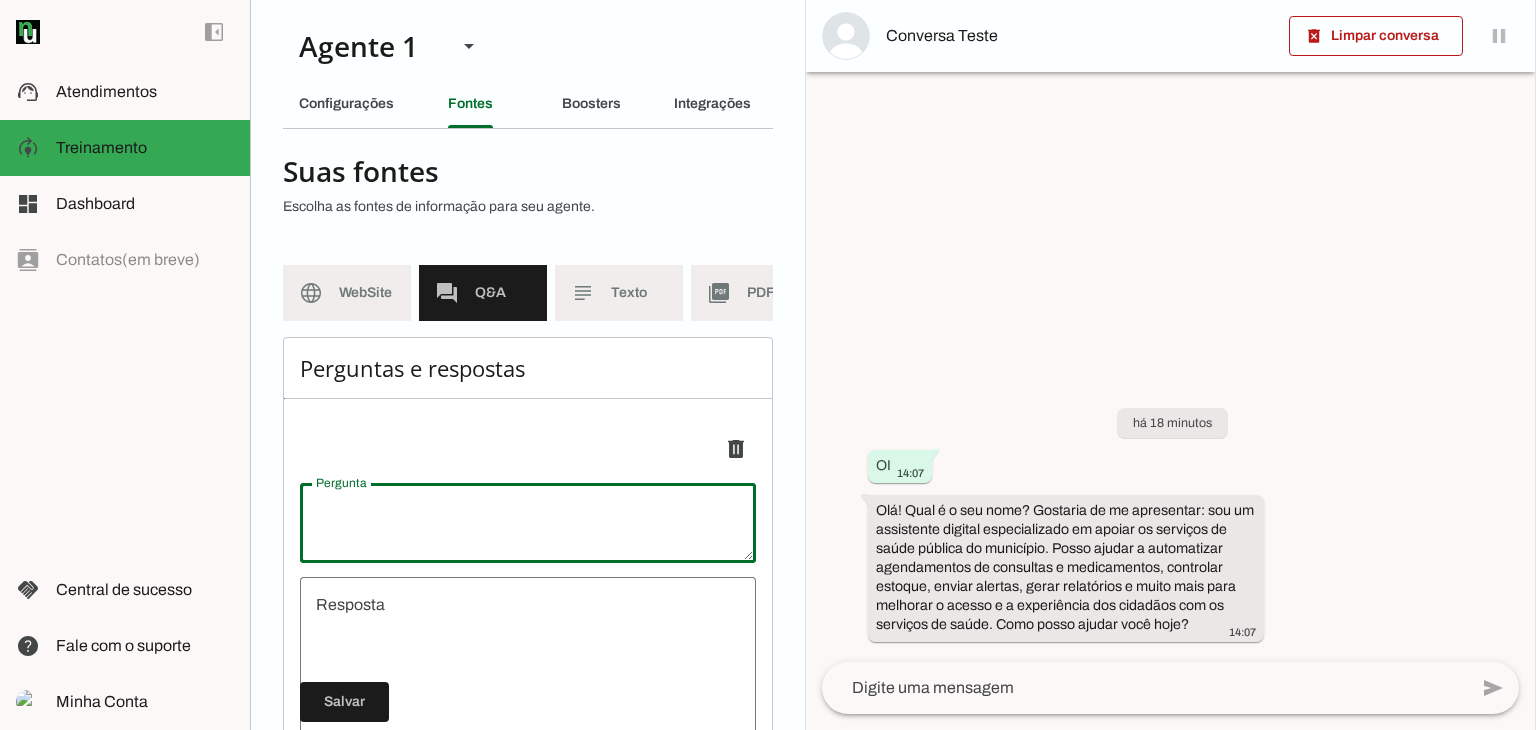 scroll, scrollTop: 100, scrollLeft: 0, axis: vertical 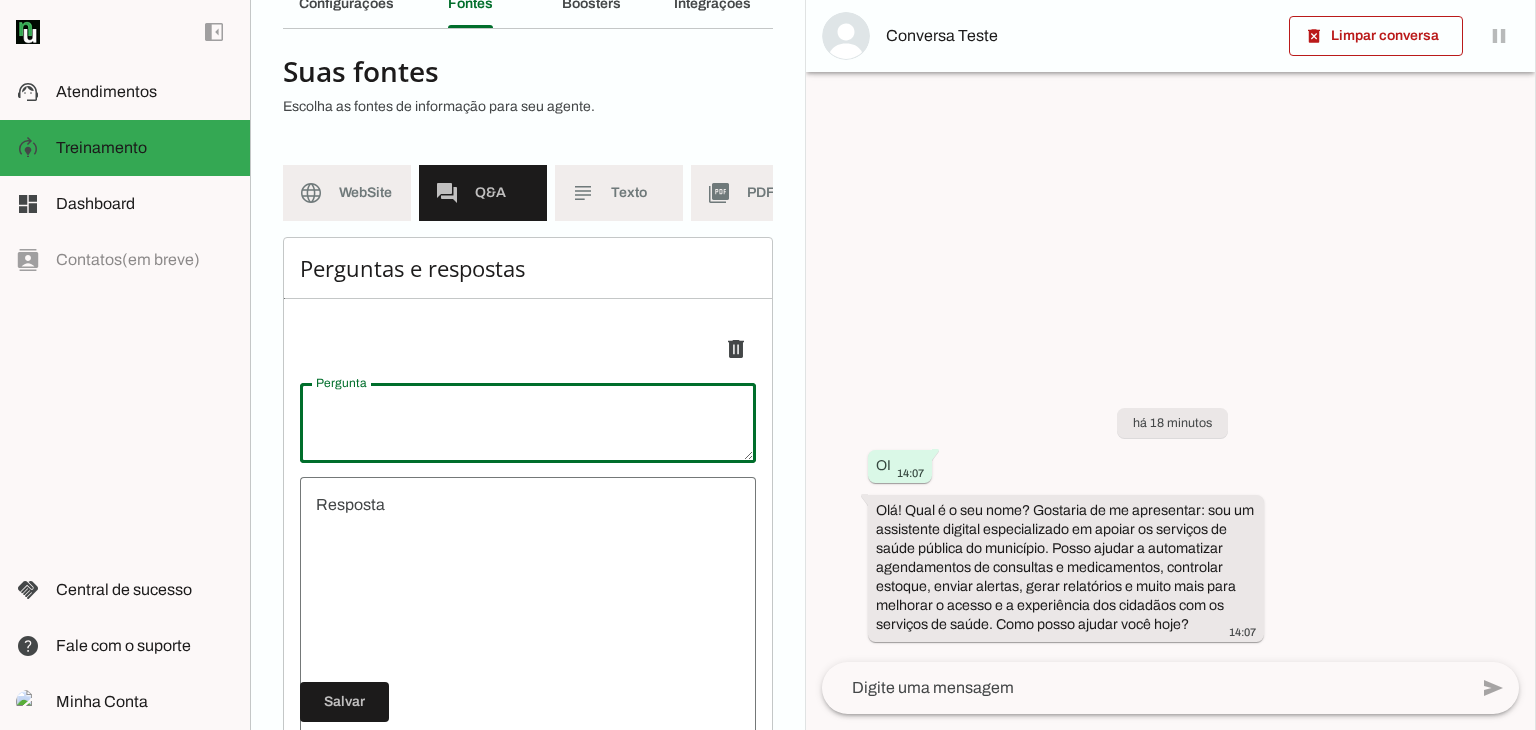 paste on "Usuário: Como faço uma reclamação ou sugestão?" 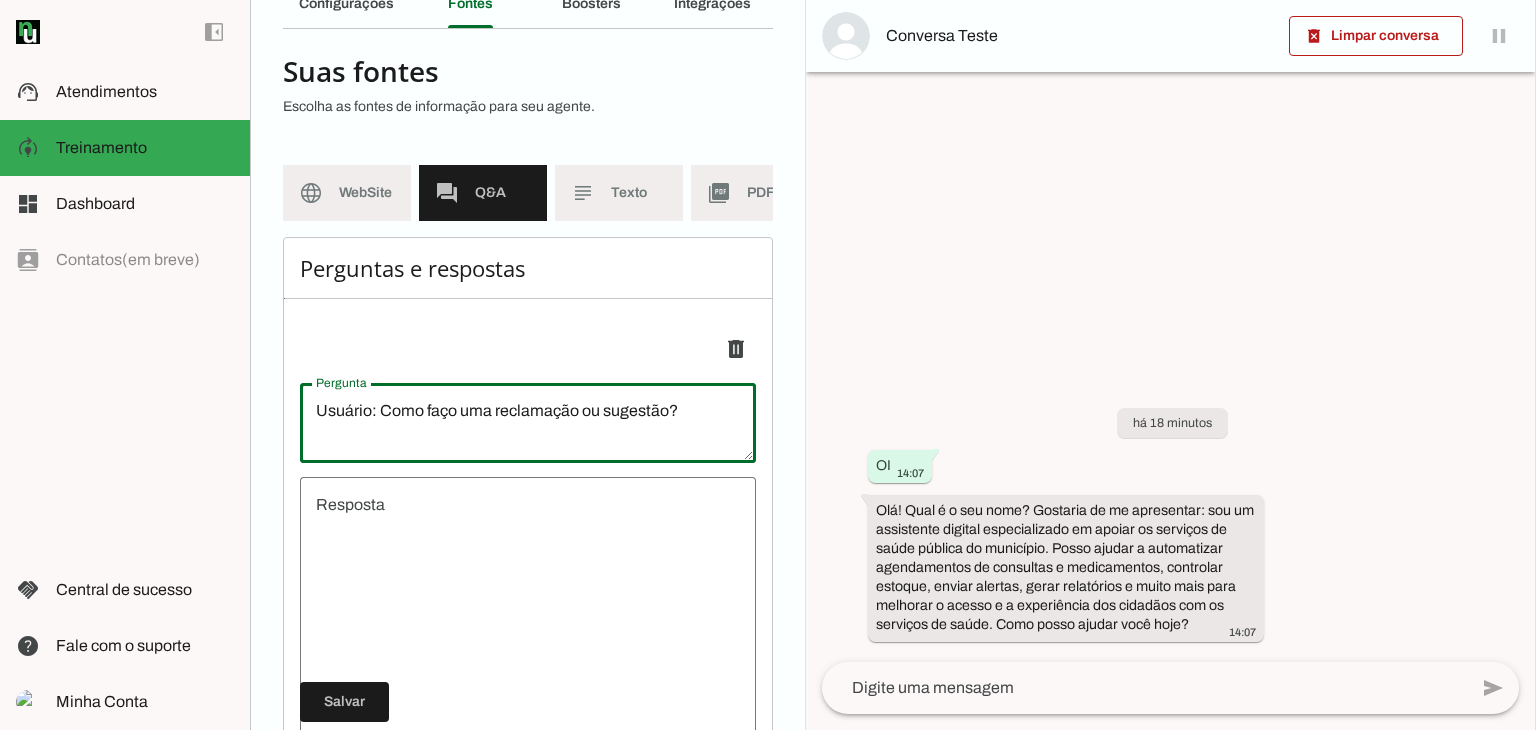 type on "undefined" 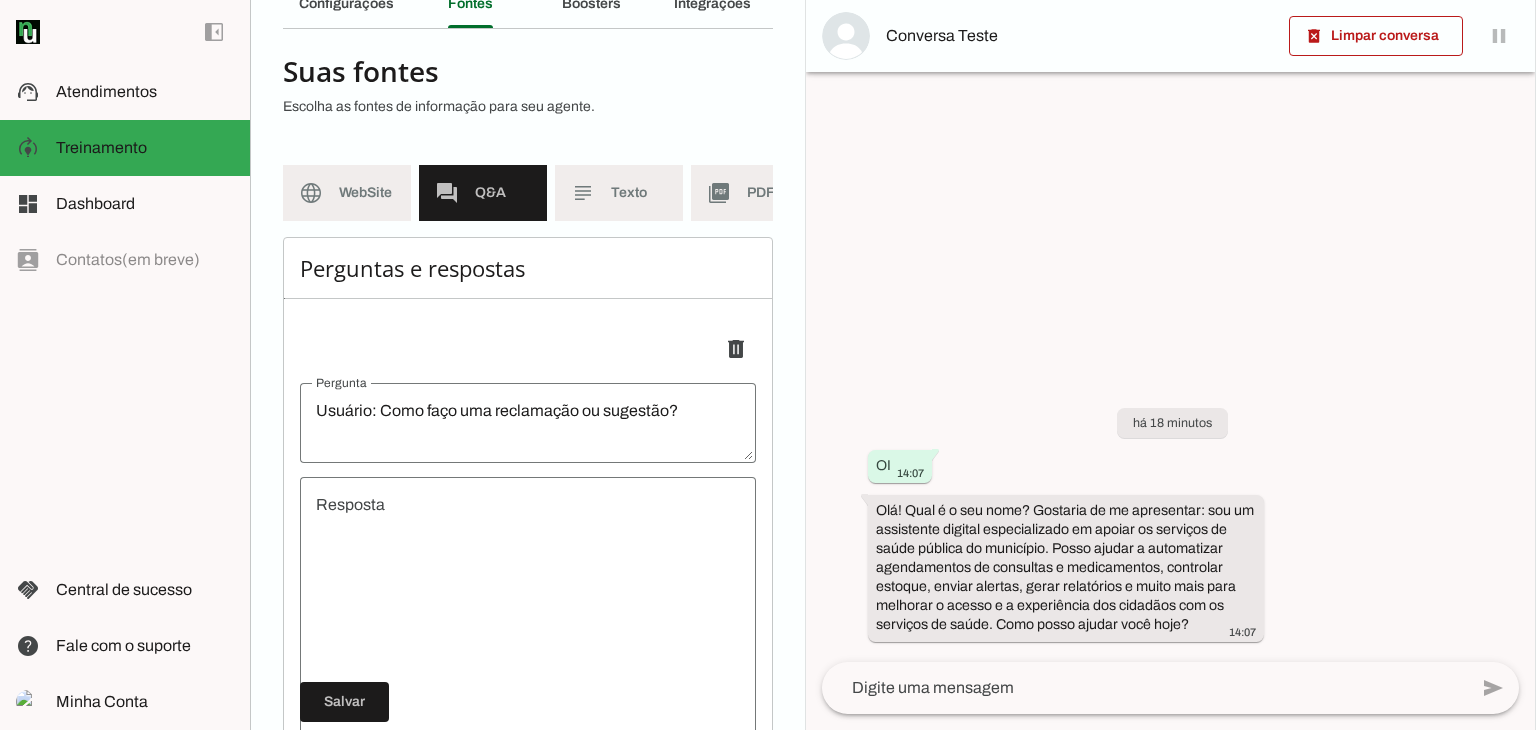 click on "undefined" at bounding box center [528, 613] 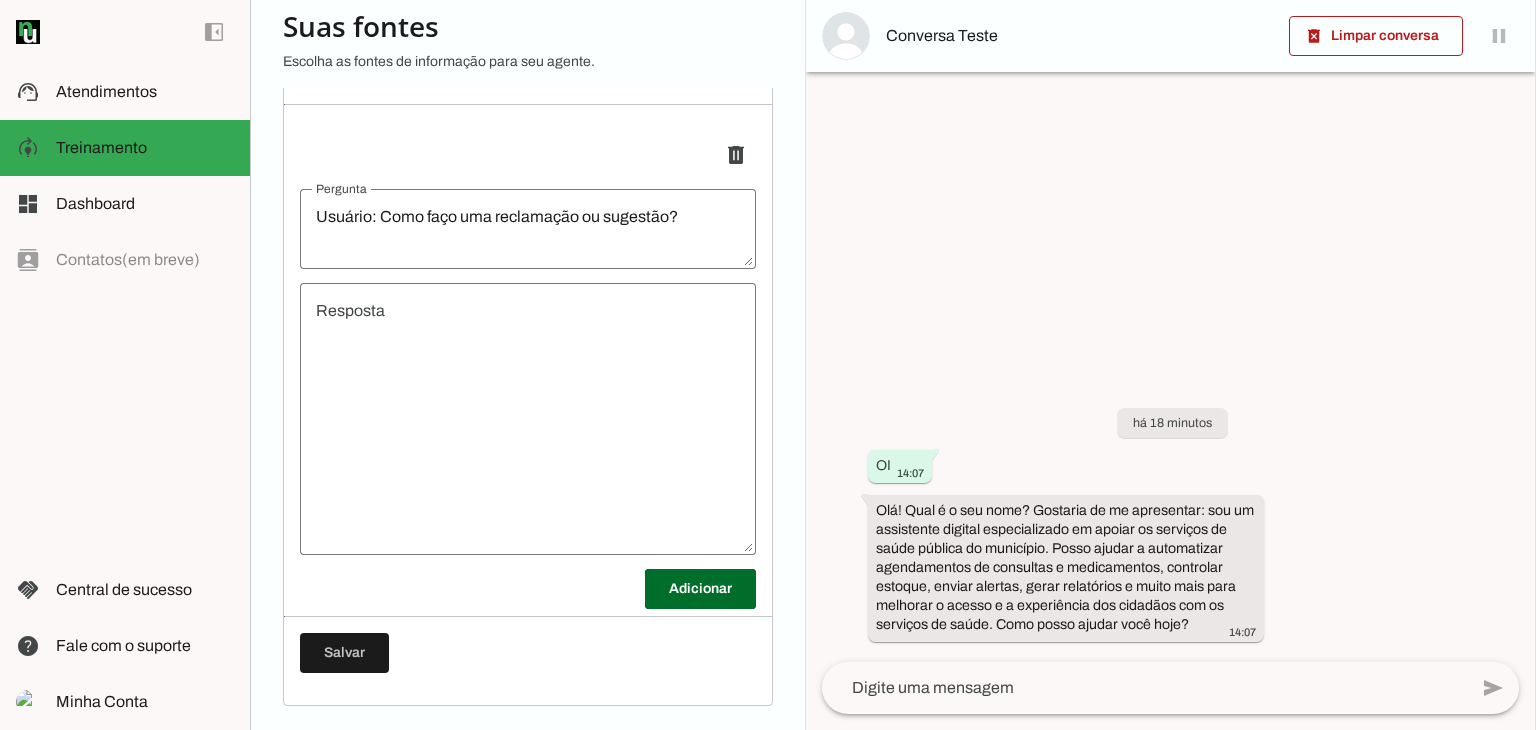 scroll, scrollTop: 308, scrollLeft: 0, axis: vertical 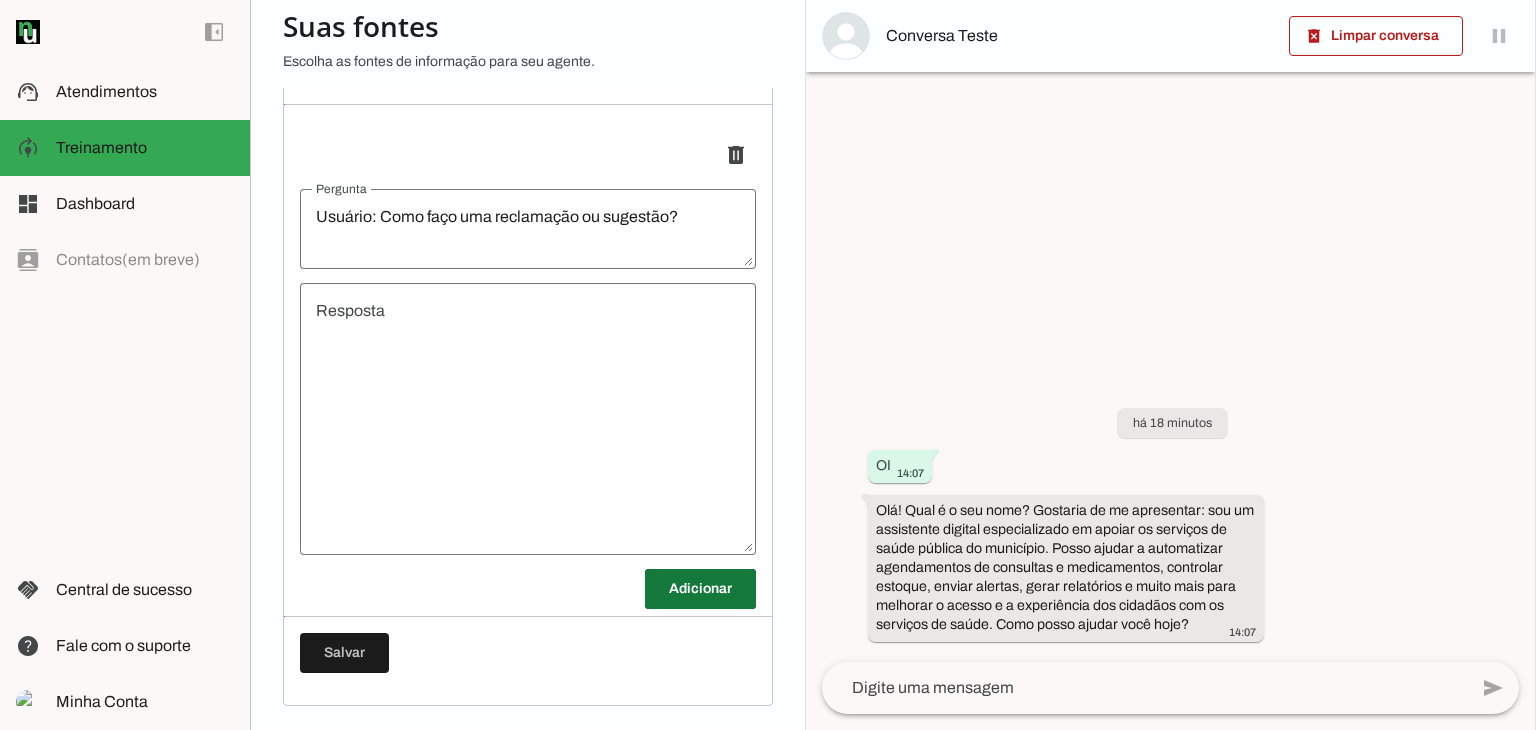 click at bounding box center [700, 589] 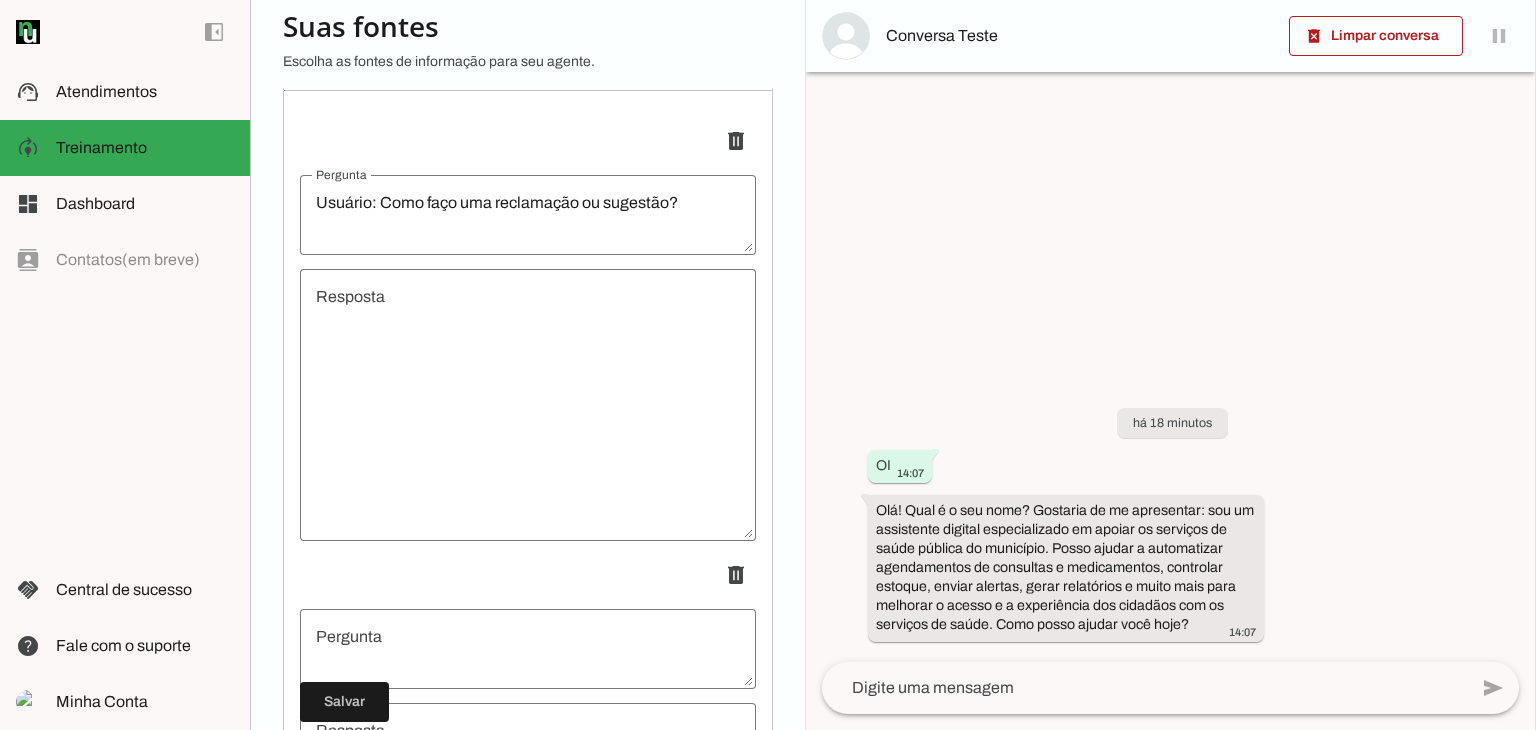 click on "undefined" at bounding box center (528, 405) 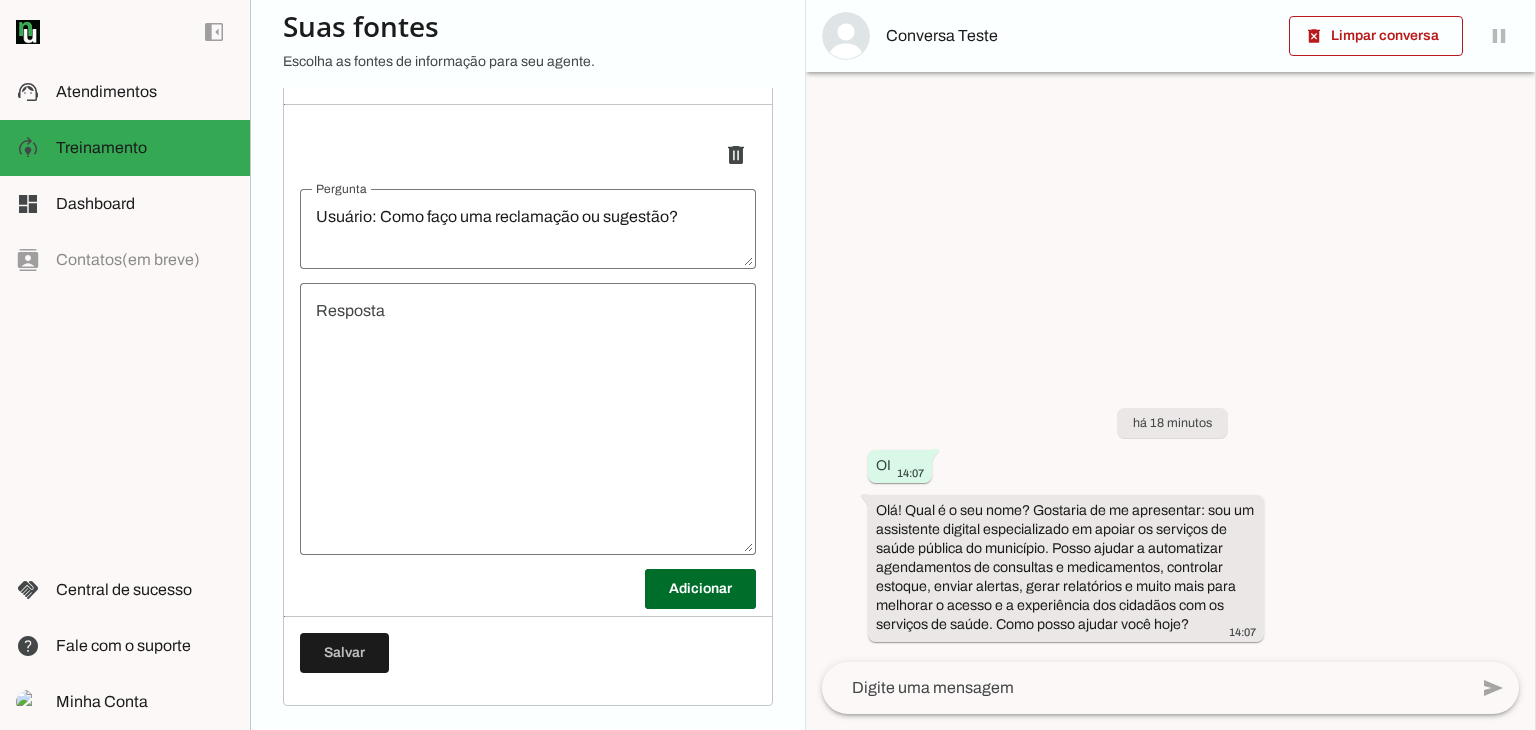 scroll, scrollTop: 308, scrollLeft: 0, axis: vertical 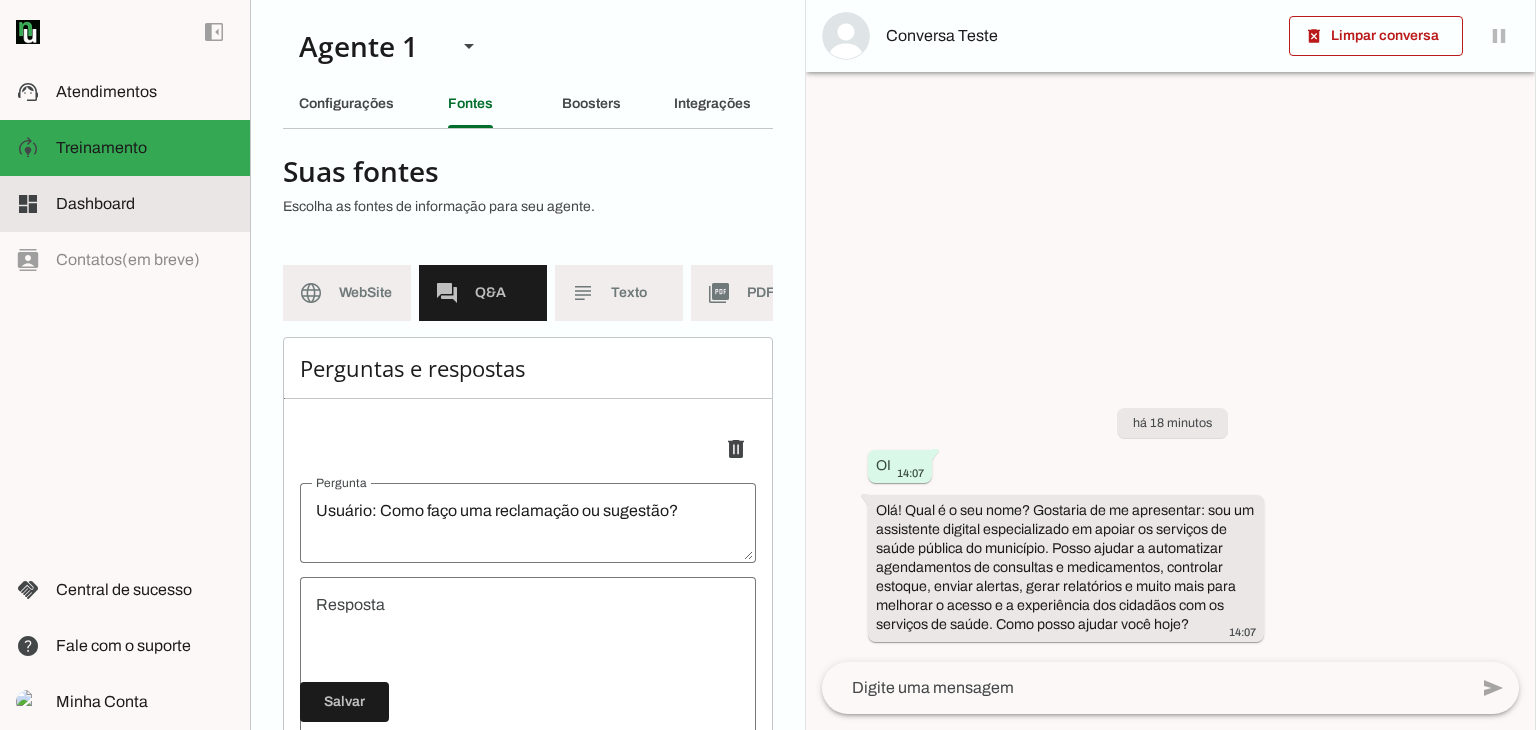 click at bounding box center [145, 204] 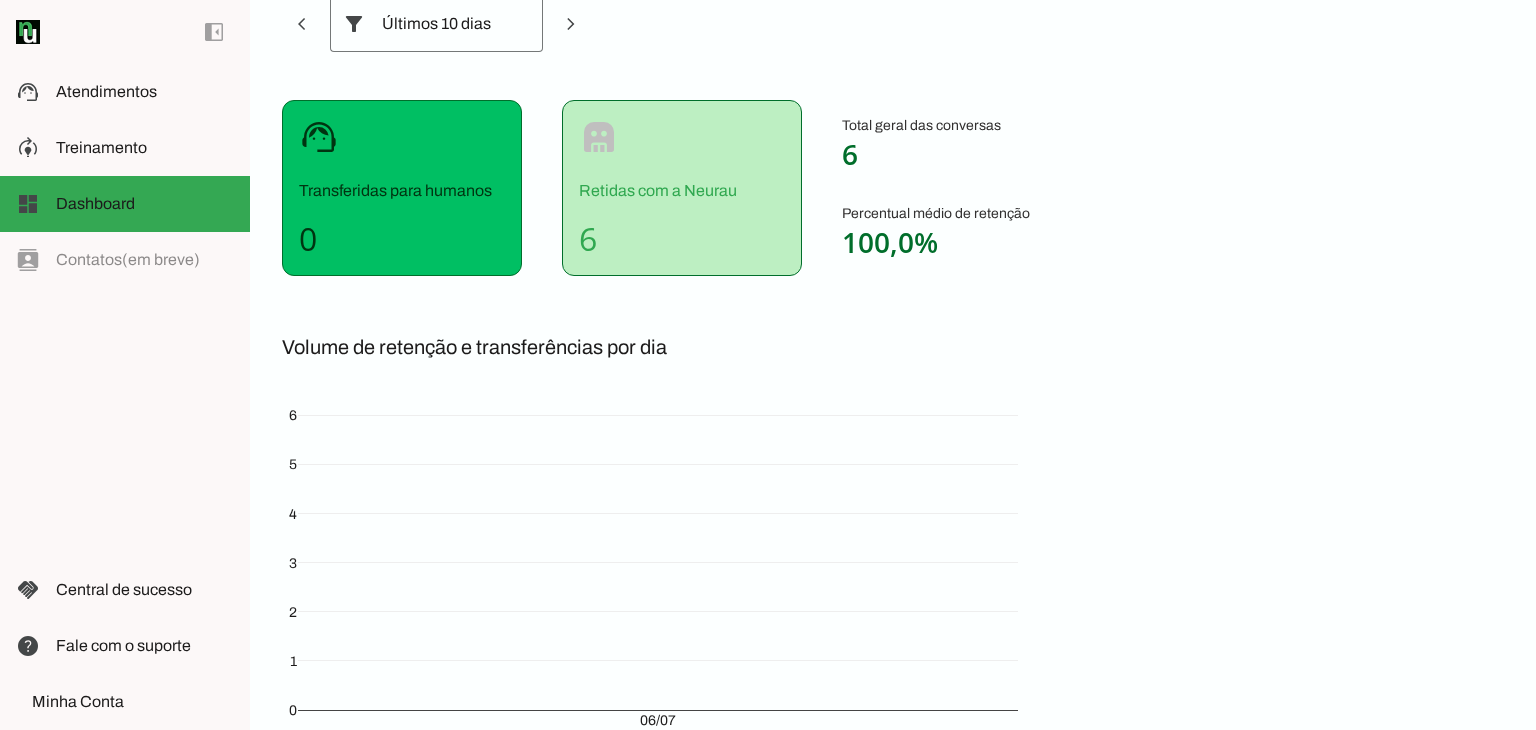 scroll, scrollTop: 0, scrollLeft: 0, axis: both 